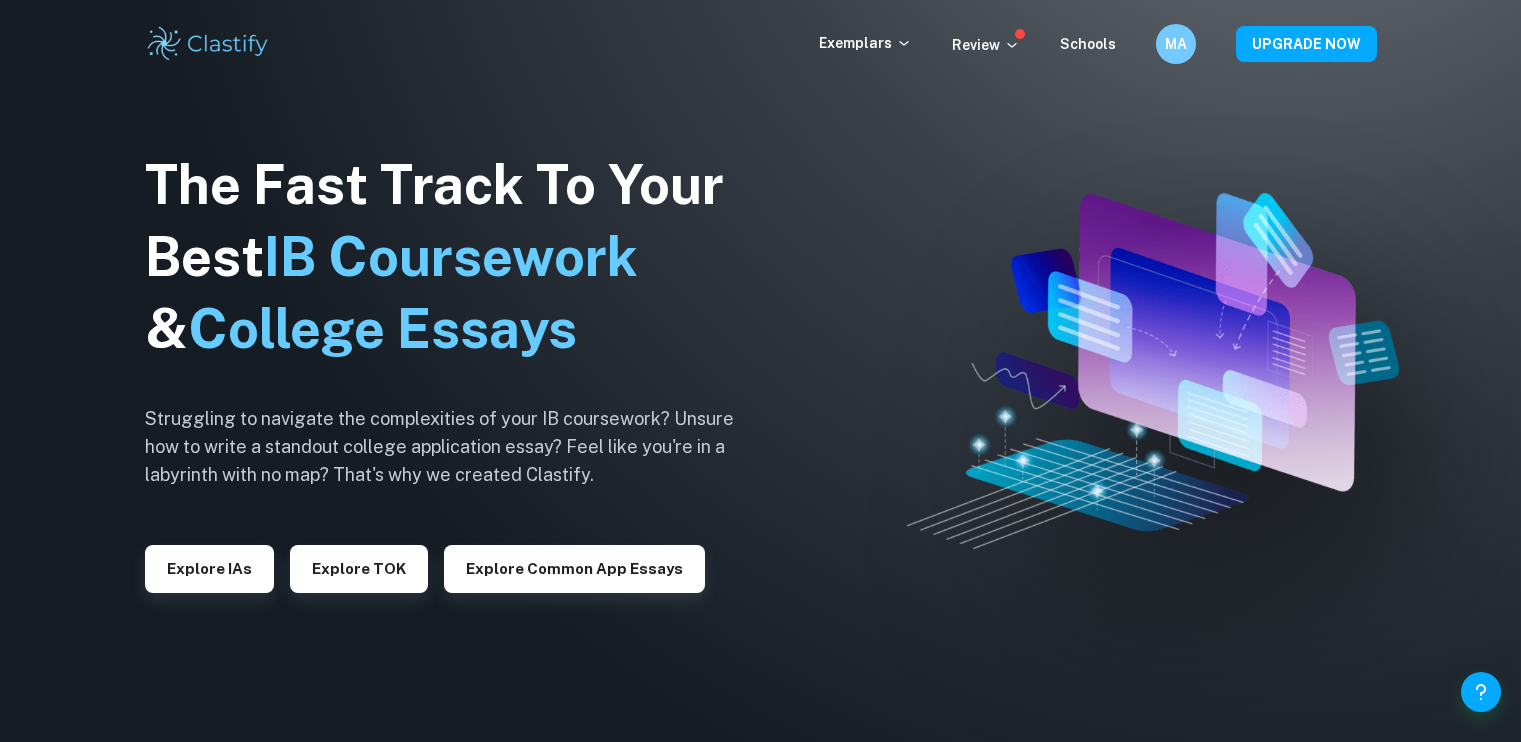 scroll, scrollTop: 0, scrollLeft: 0, axis: both 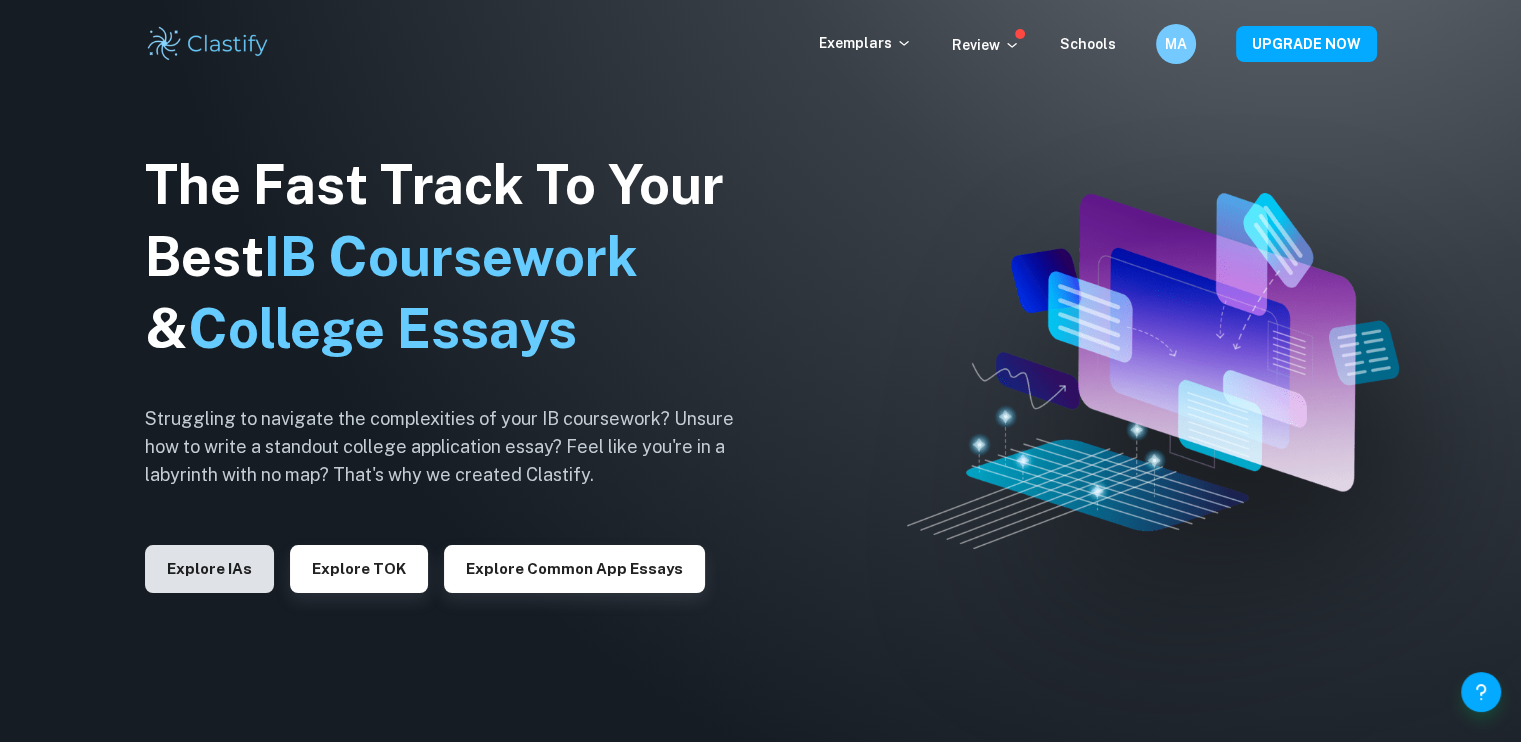 click on "Explore IAs" at bounding box center [209, 569] 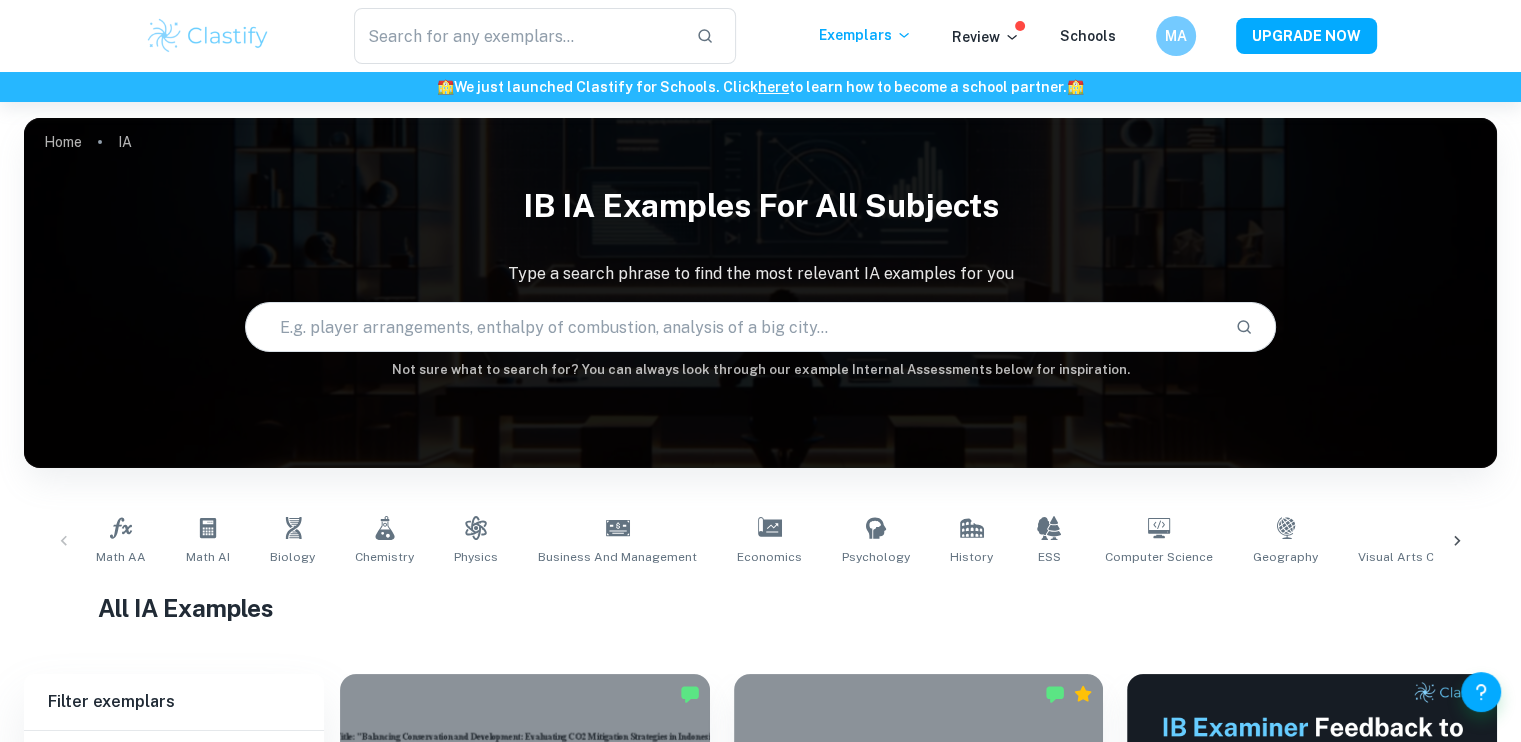 scroll, scrollTop: 100, scrollLeft: 0, axis: vertical 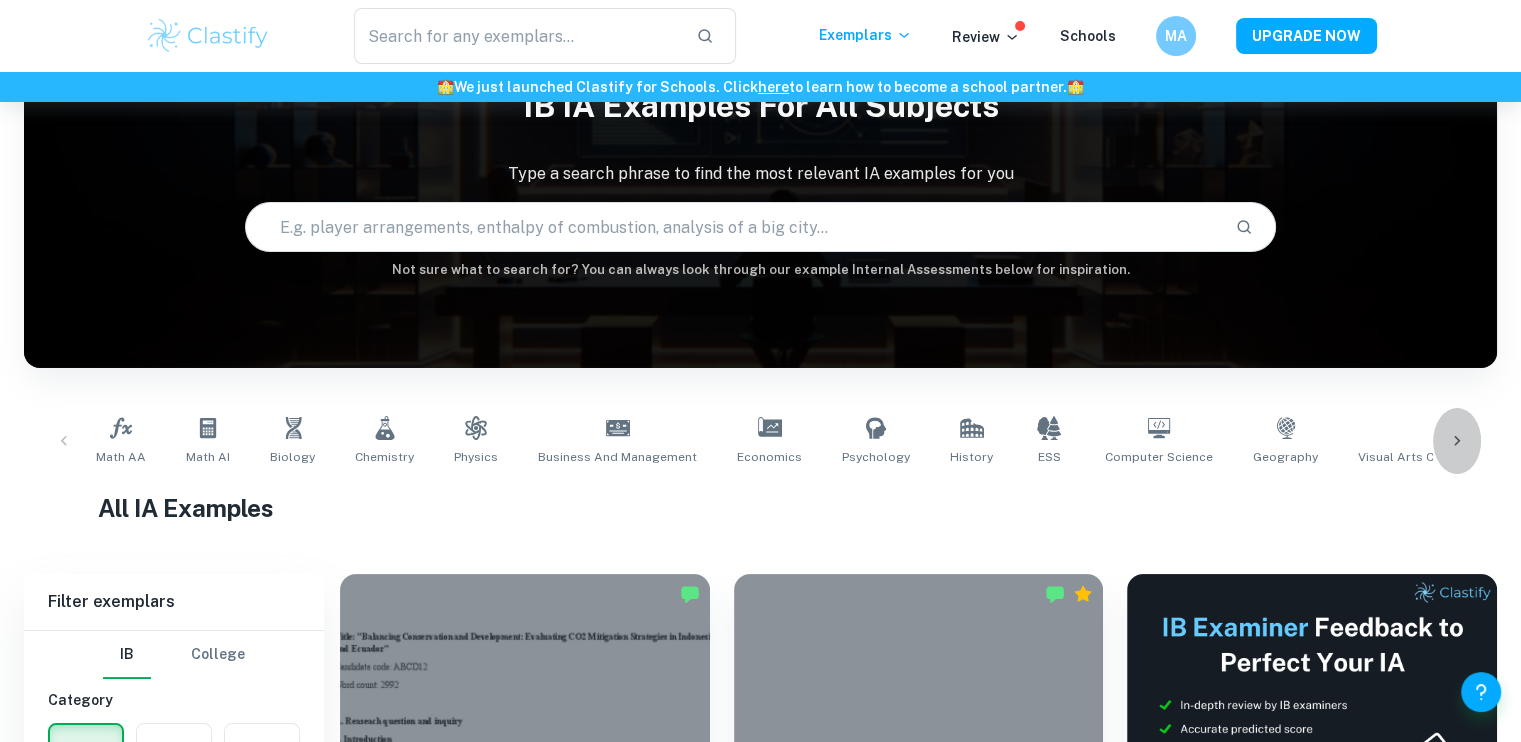 click 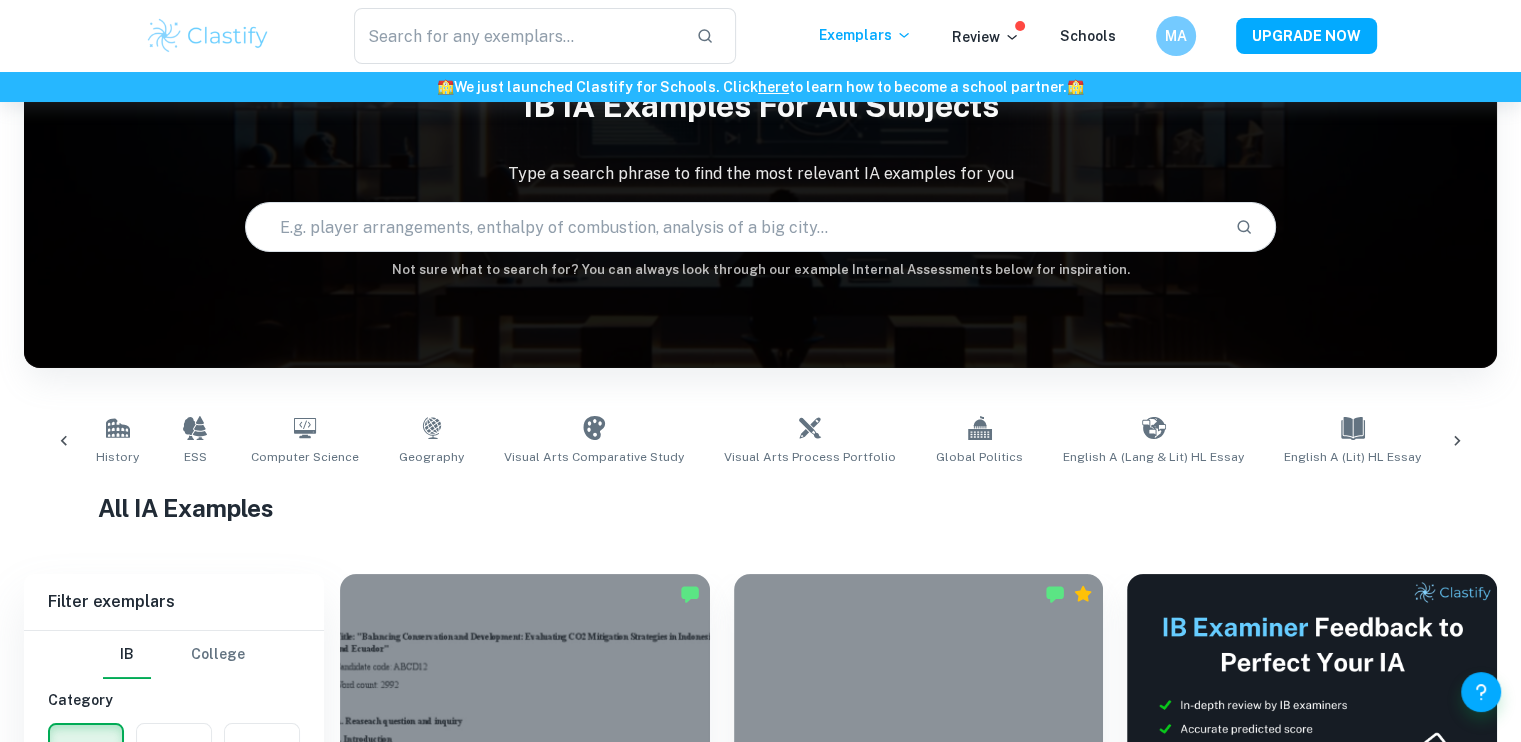 scroll, scrollTop: 0, scrollLeft: 1299, axis: horizontal 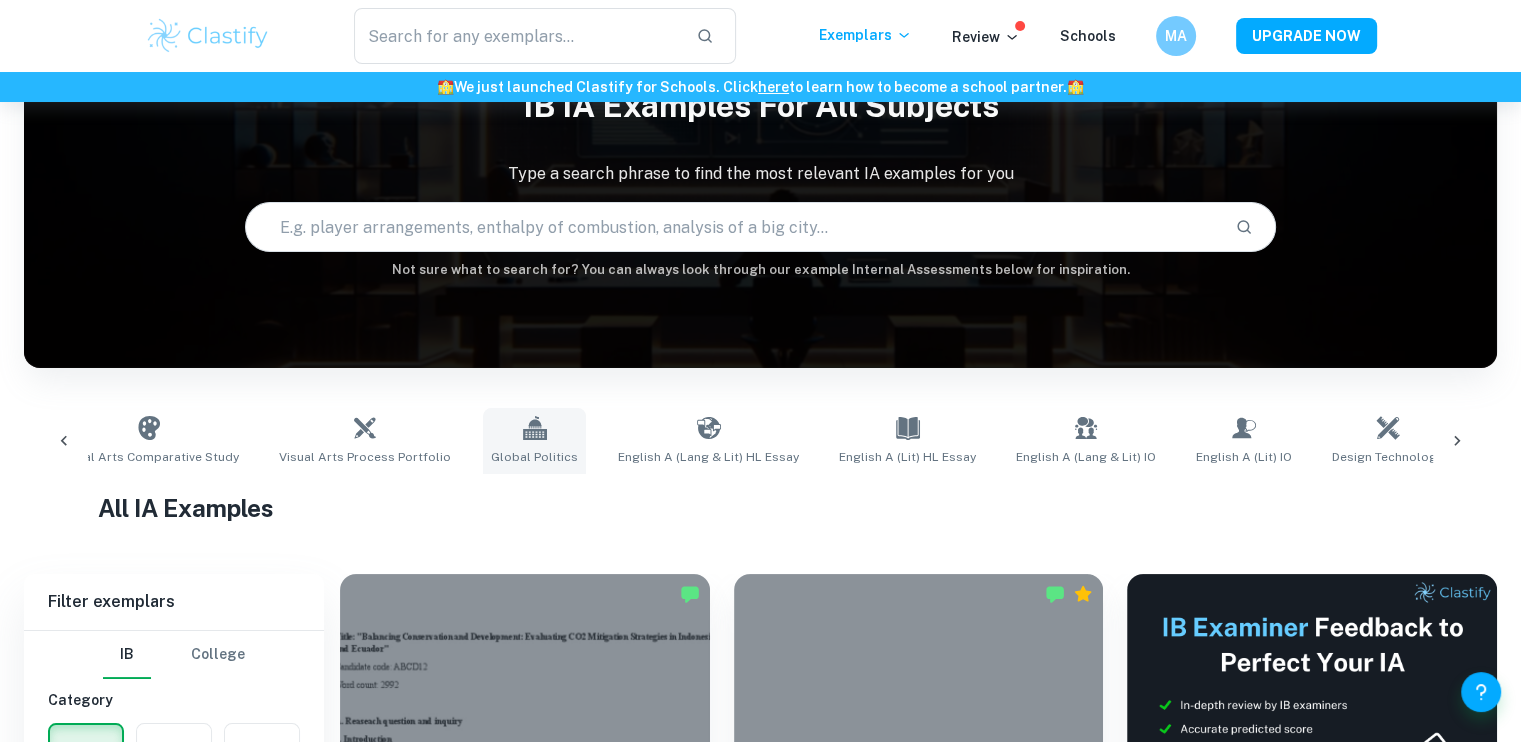 click on "Global Politics" at bounding box center (534, 441) 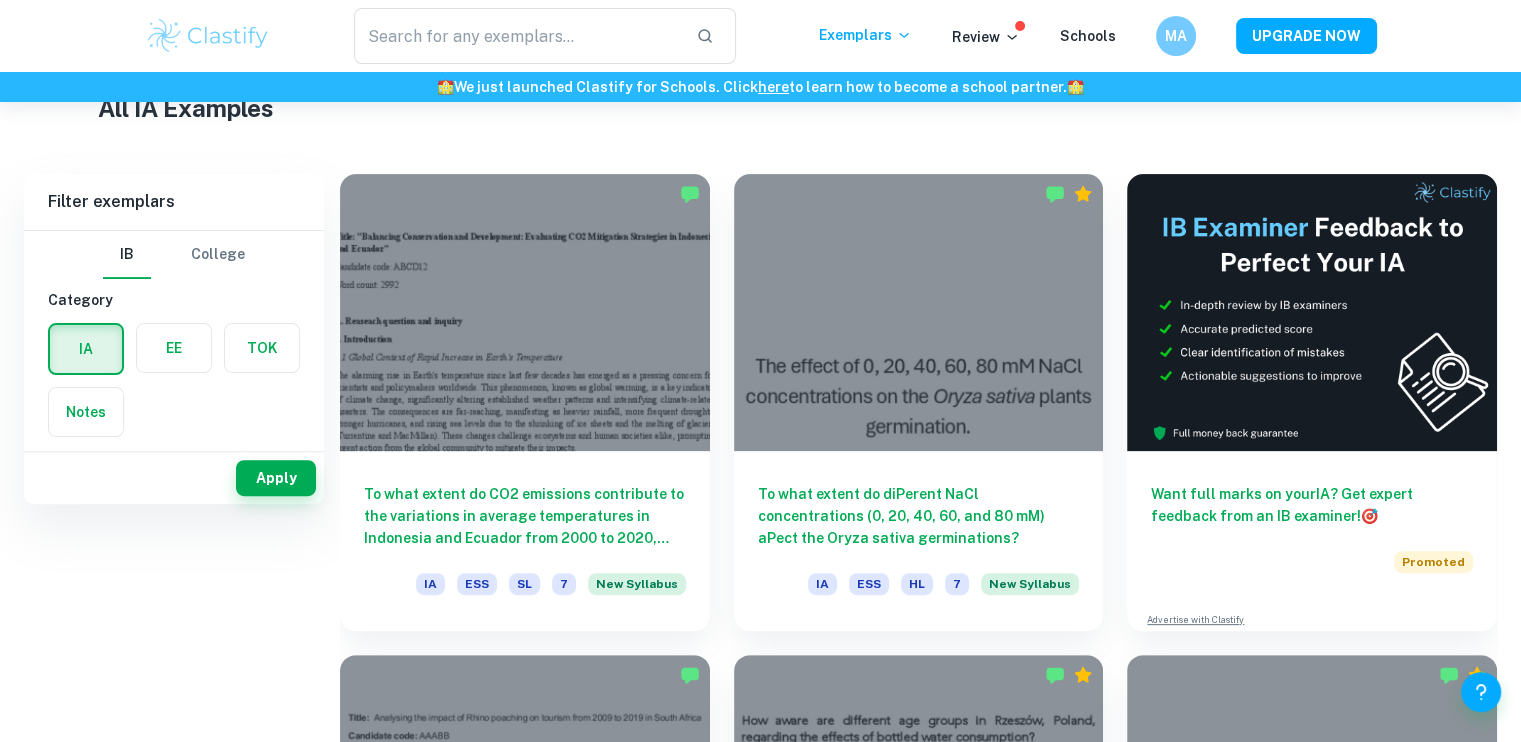 scroll, scrollTop: 0, scrollLeft: 0, axis: both 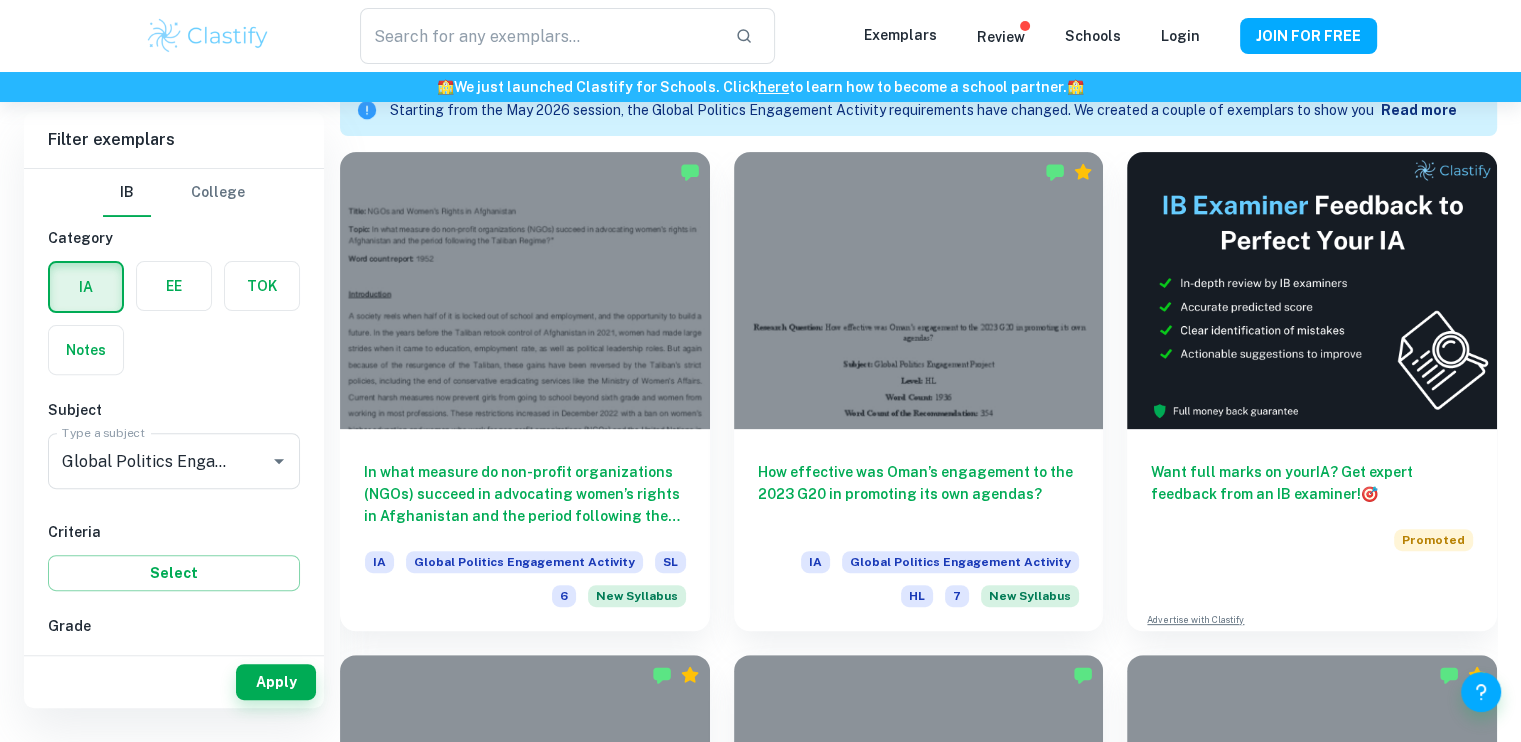 type on "Global Politics Engagement Activity" 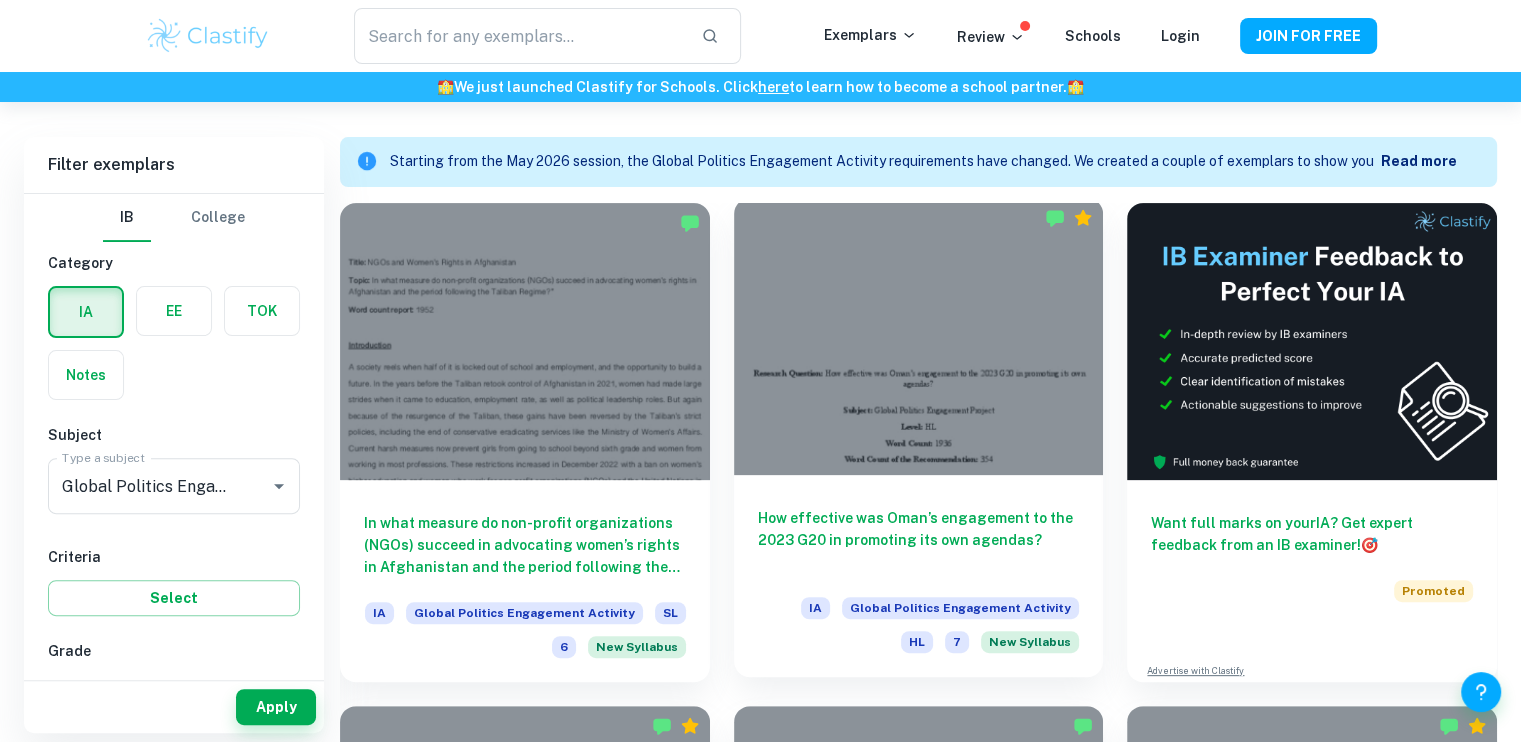 click on "How effective was Oman’s engagement to the 2023 G20 in promoting its own  agendas?" at bounding box center (919, 540) 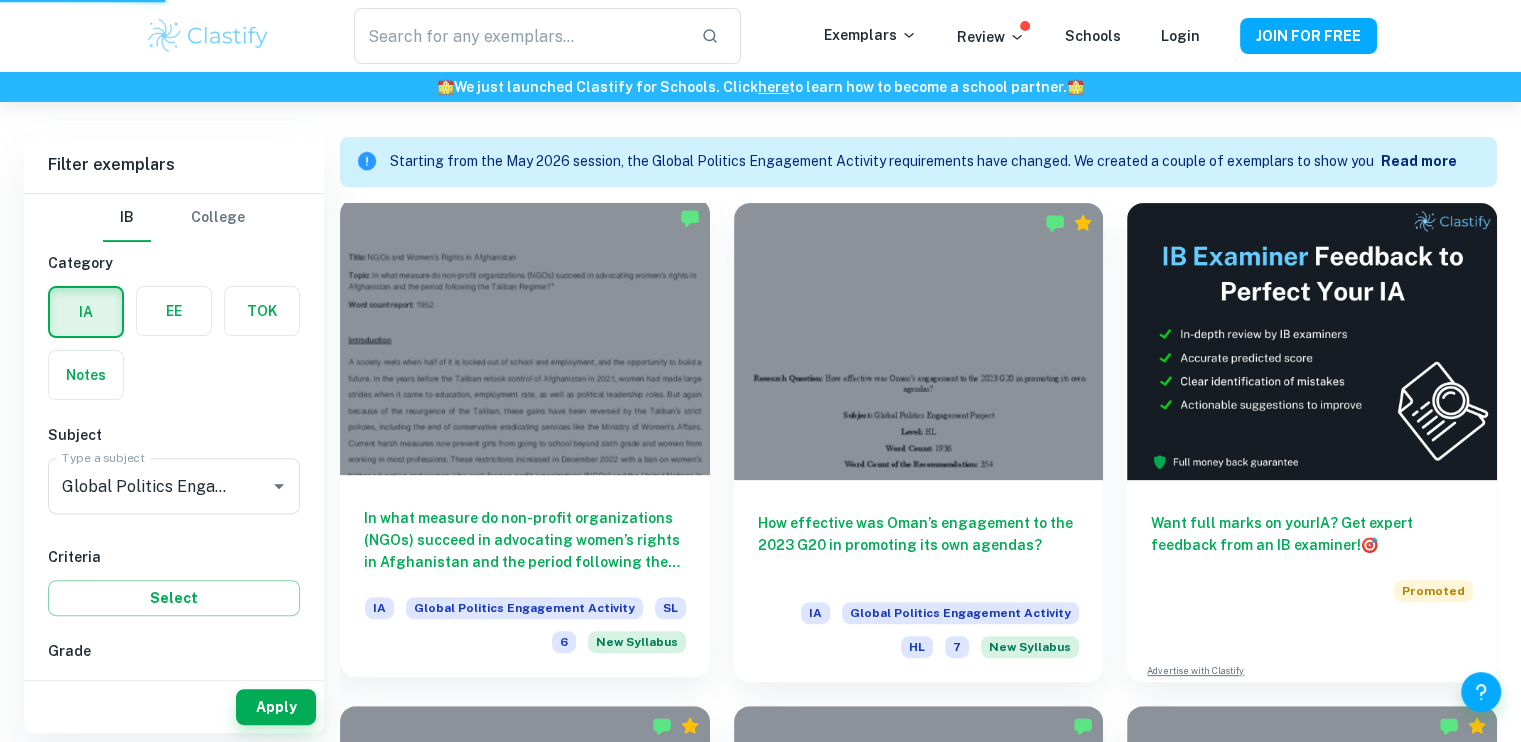 click on "In what measure do non-profit organizations (NGOs) succeed in advocating women’s rights in Afghanistan and the period following the Taliban Regime?" at bounding box center (525, 540) 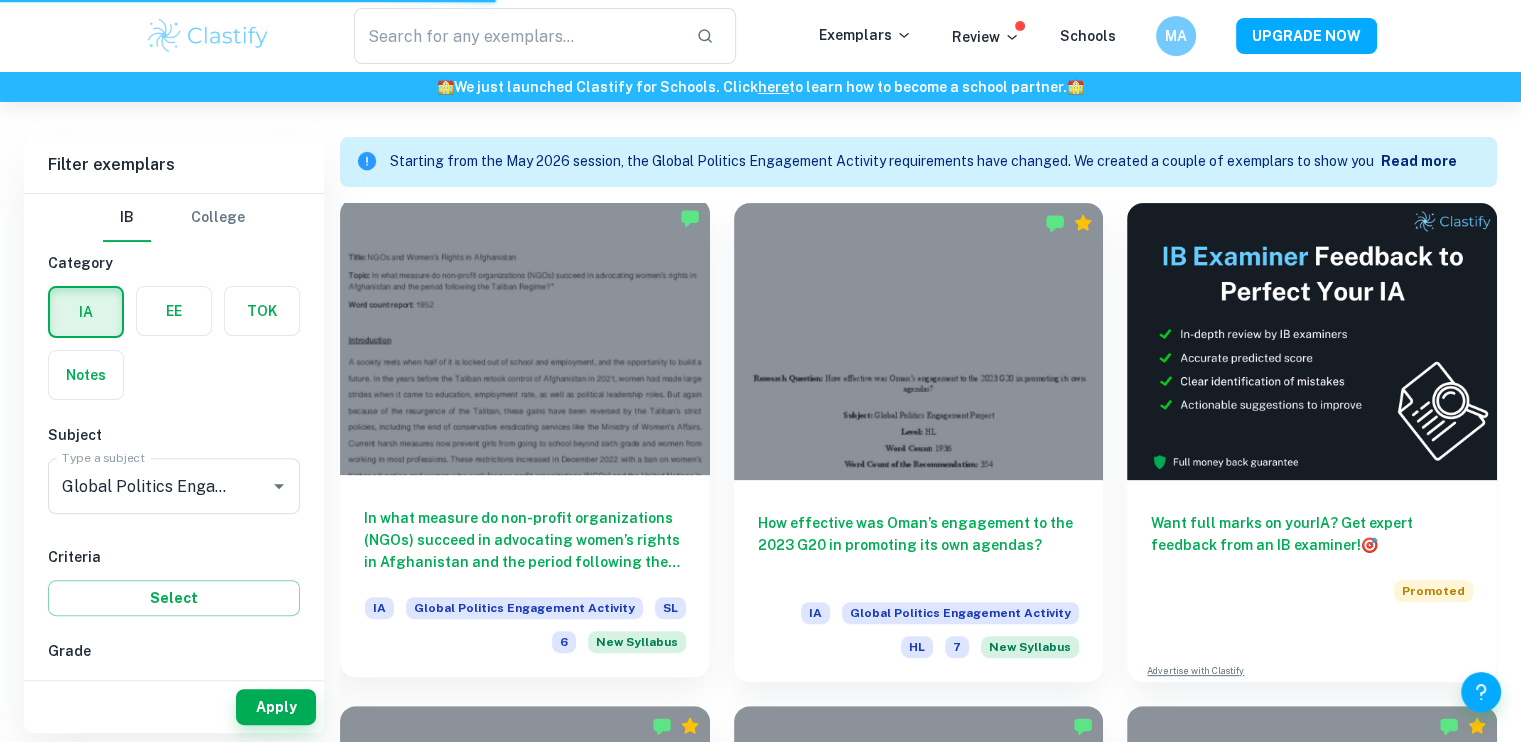 click at bounding box center (525, 336) 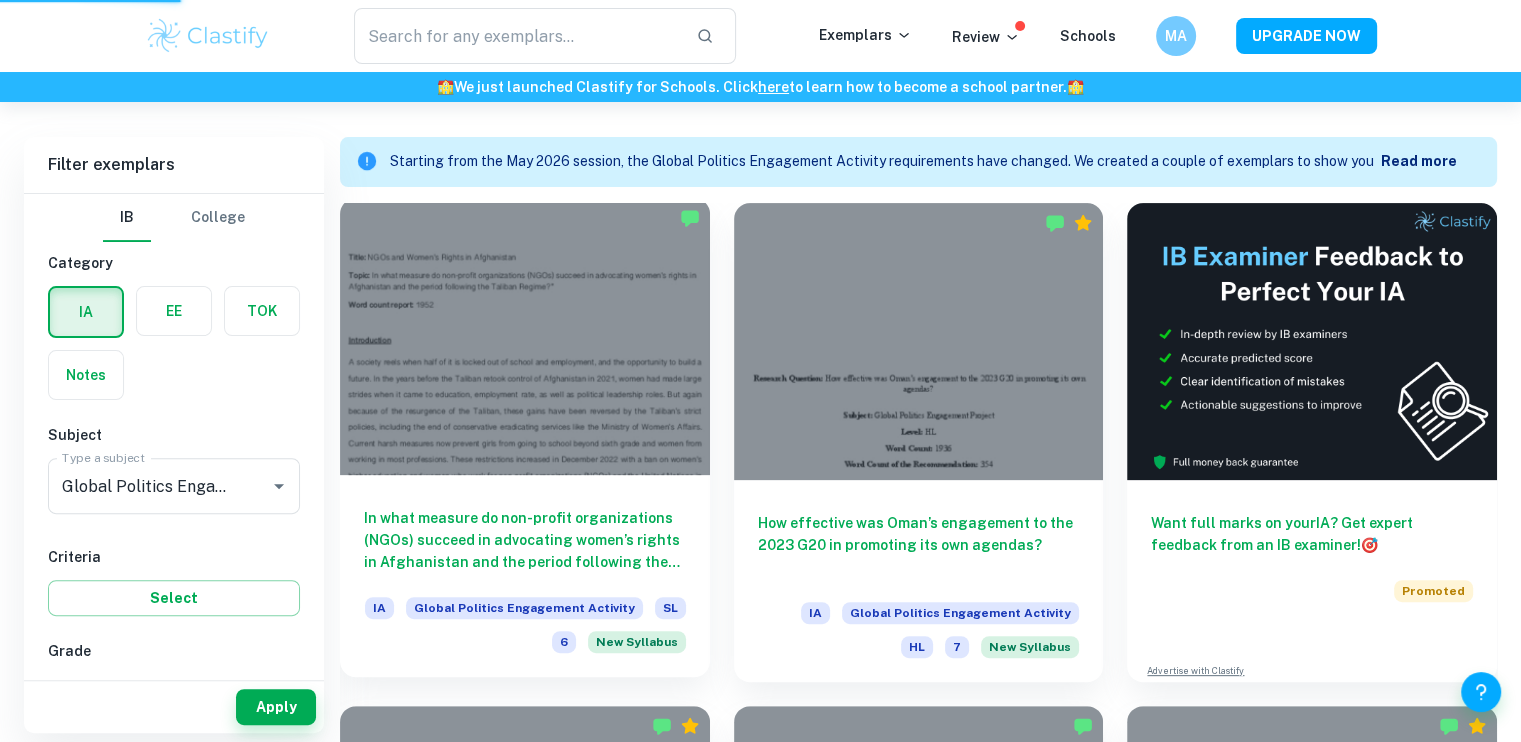 click at bounding box center (525, 336) 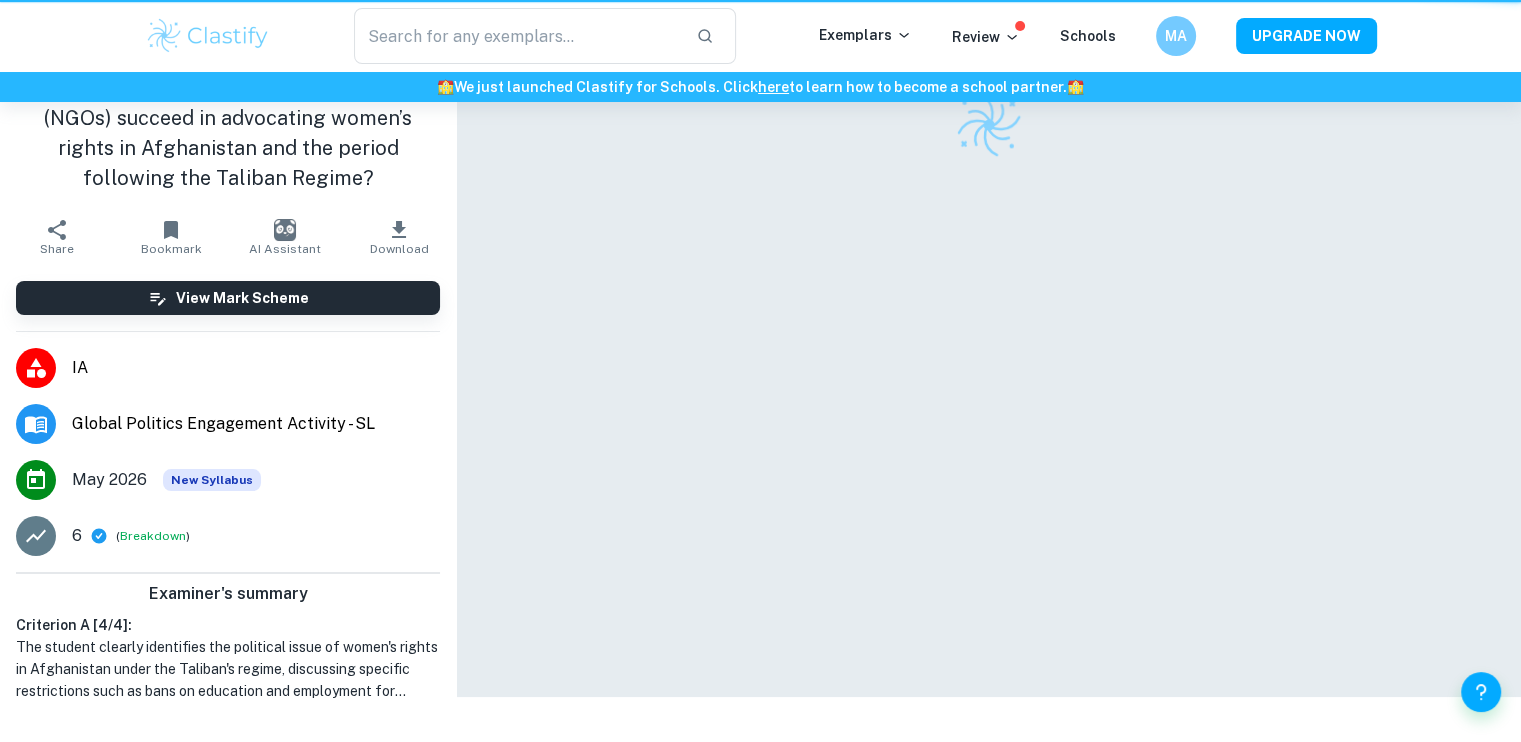 scroll, scrollTop: 0, scrollLeft: 0, axis: both 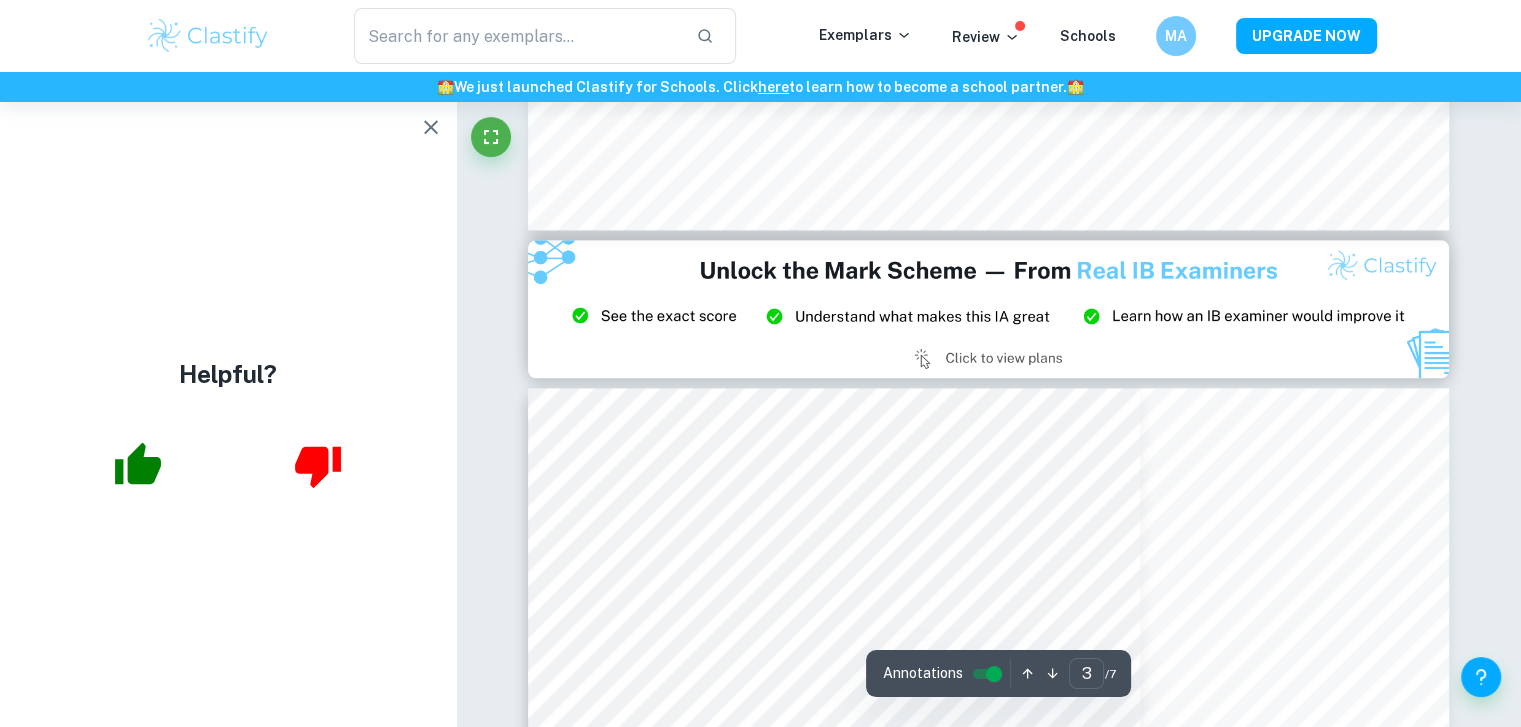 type on "2" 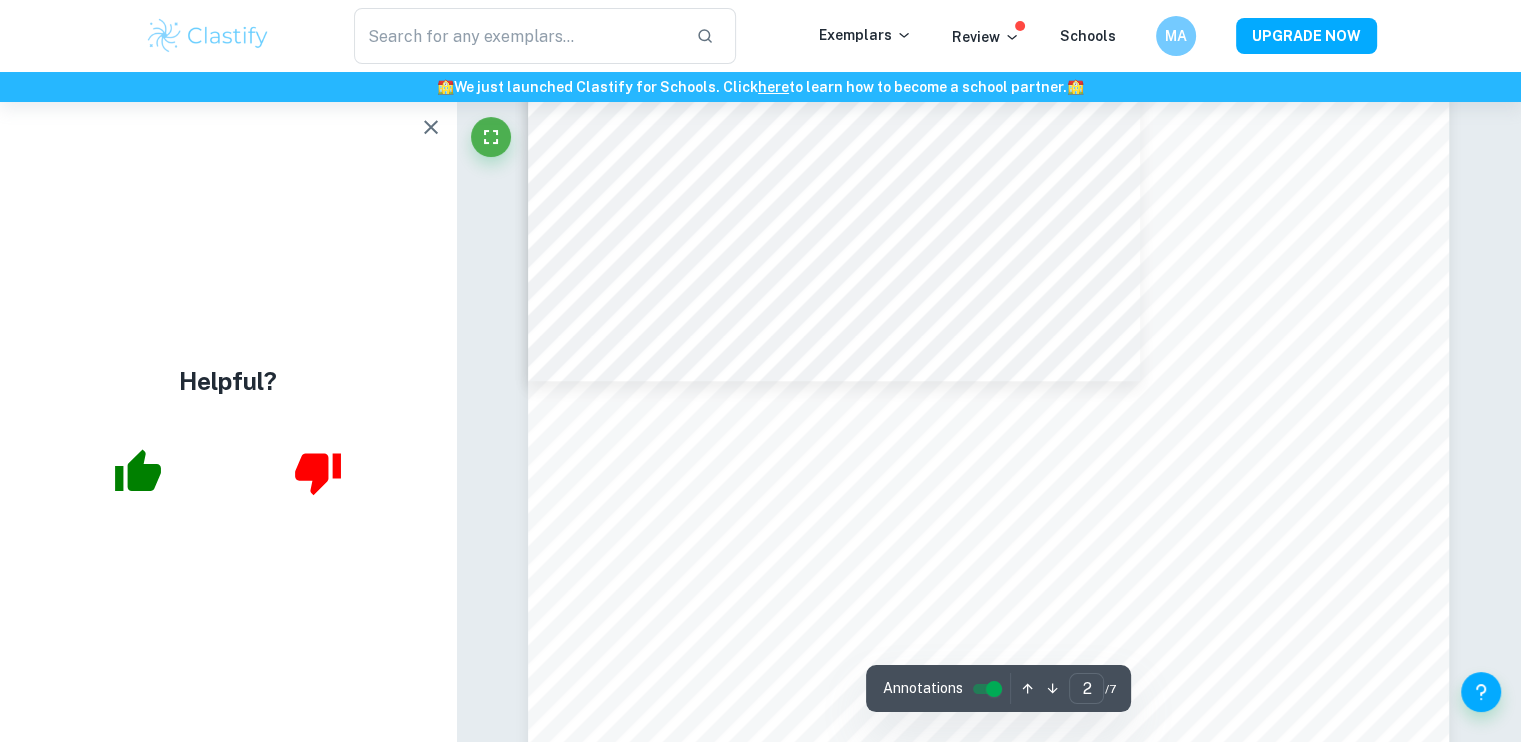 scroll, scrollTop: 1907, scrollLeft: 0, axis: vertical 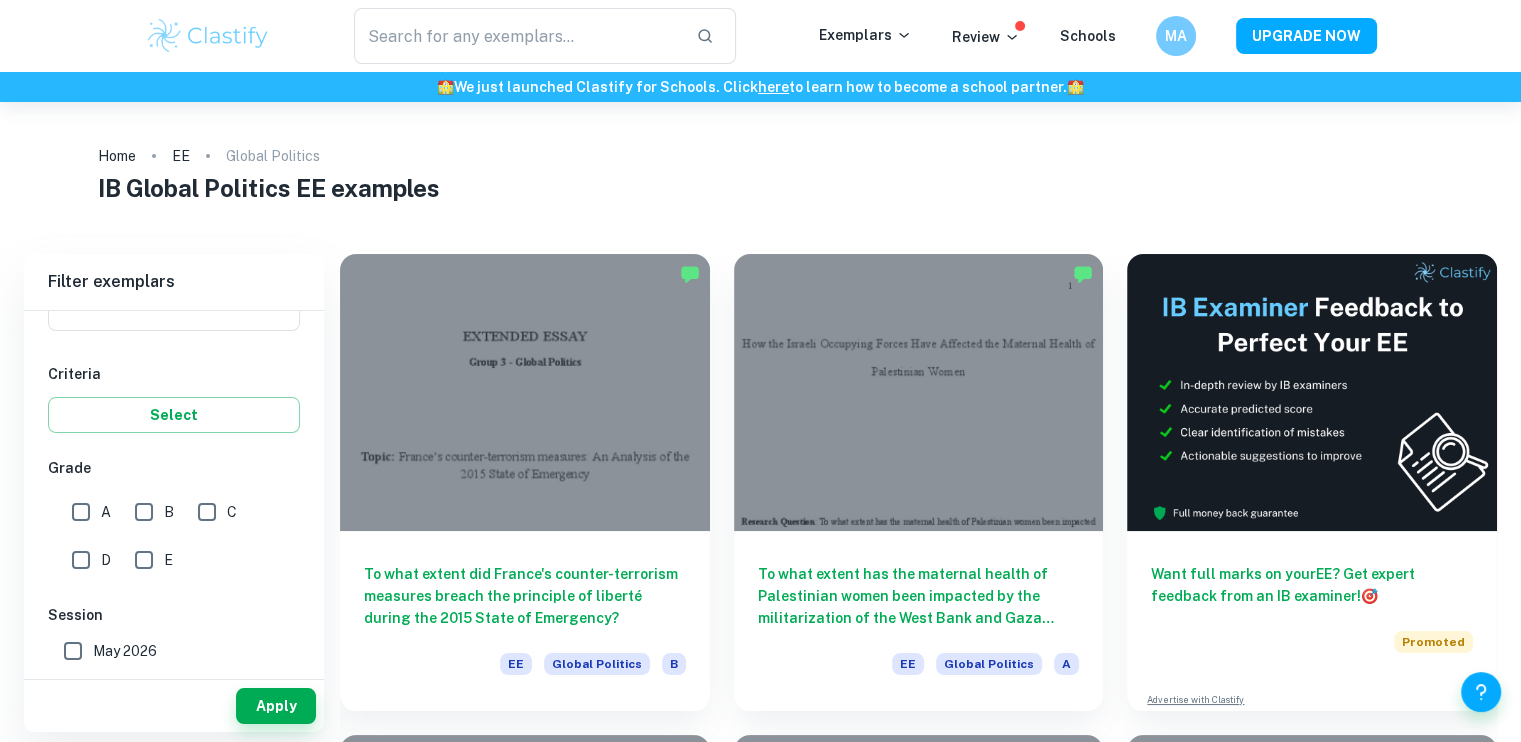 click on "A" at bounding box center [81, 512] 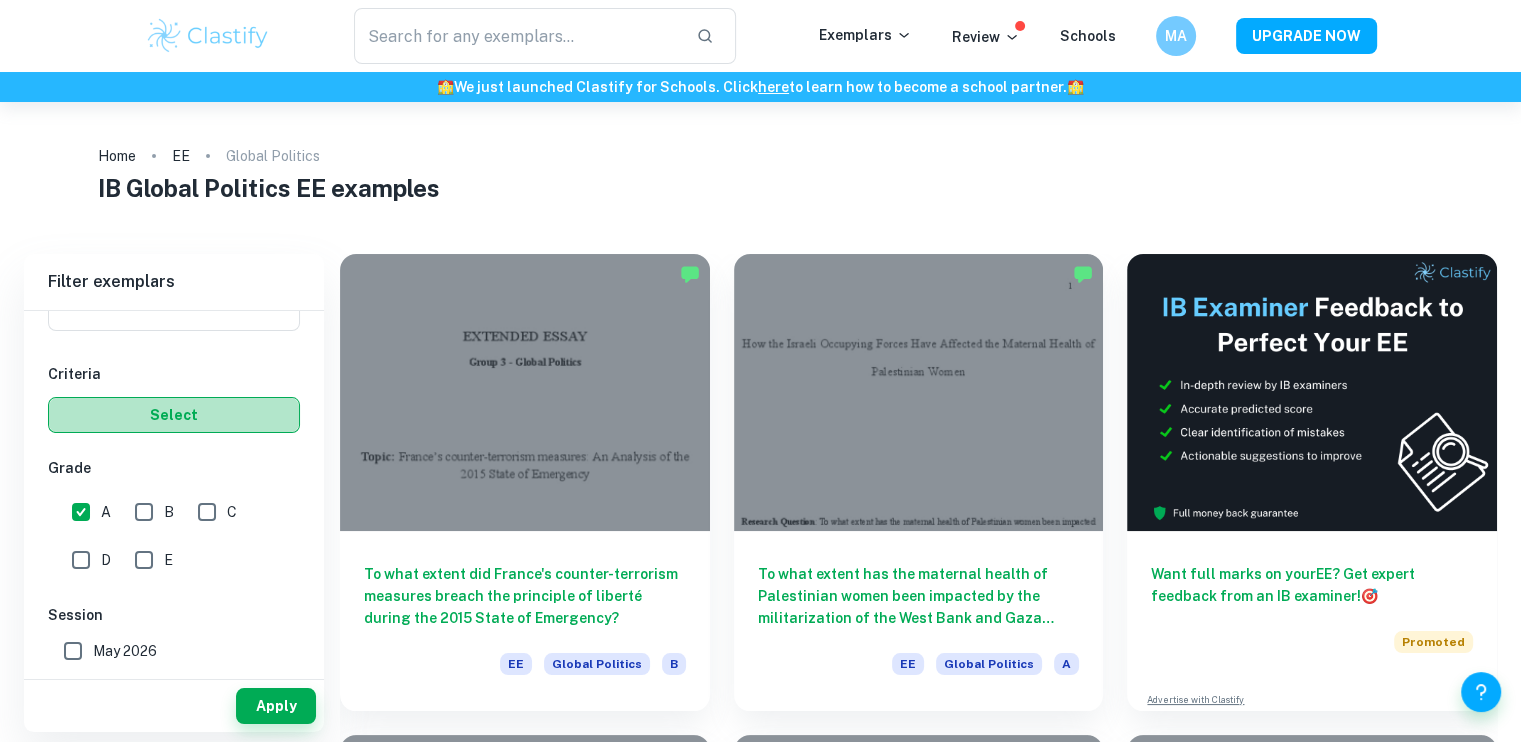click on "Select" at bounding box center [174, 415] 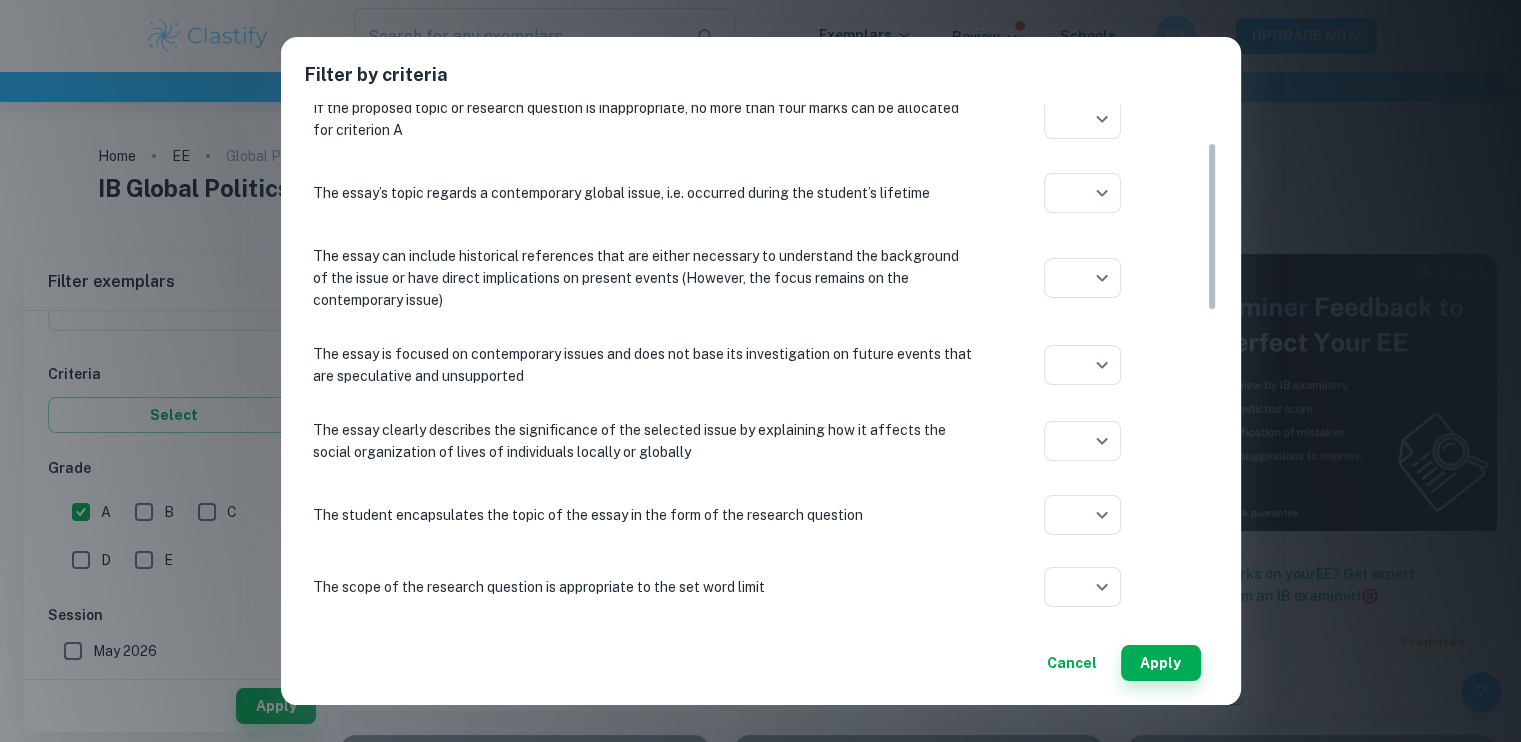 scroll, scrollTop: 200, scrollLeft: 0, axis: vertical 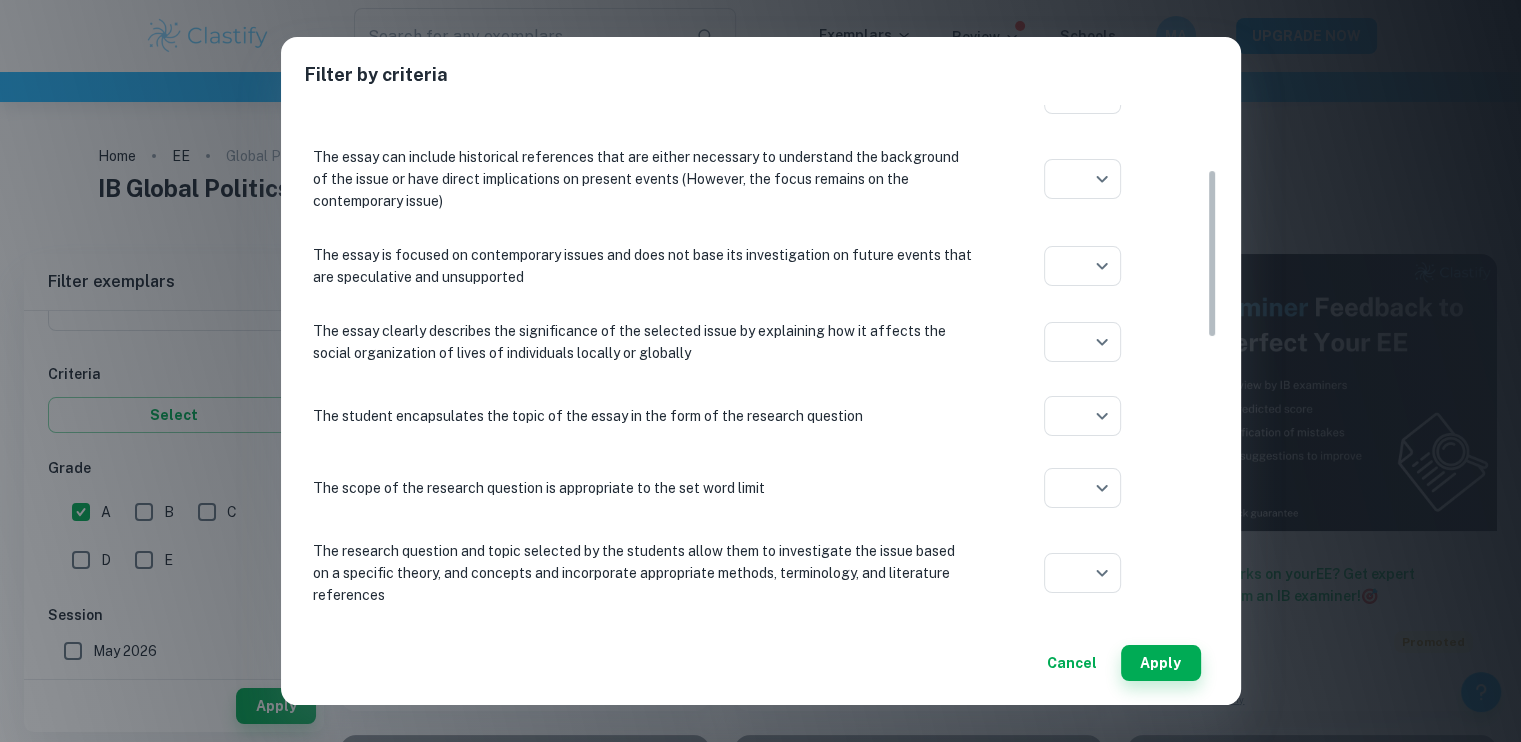 click on "Cancel" at bounding box center [1072, 663] 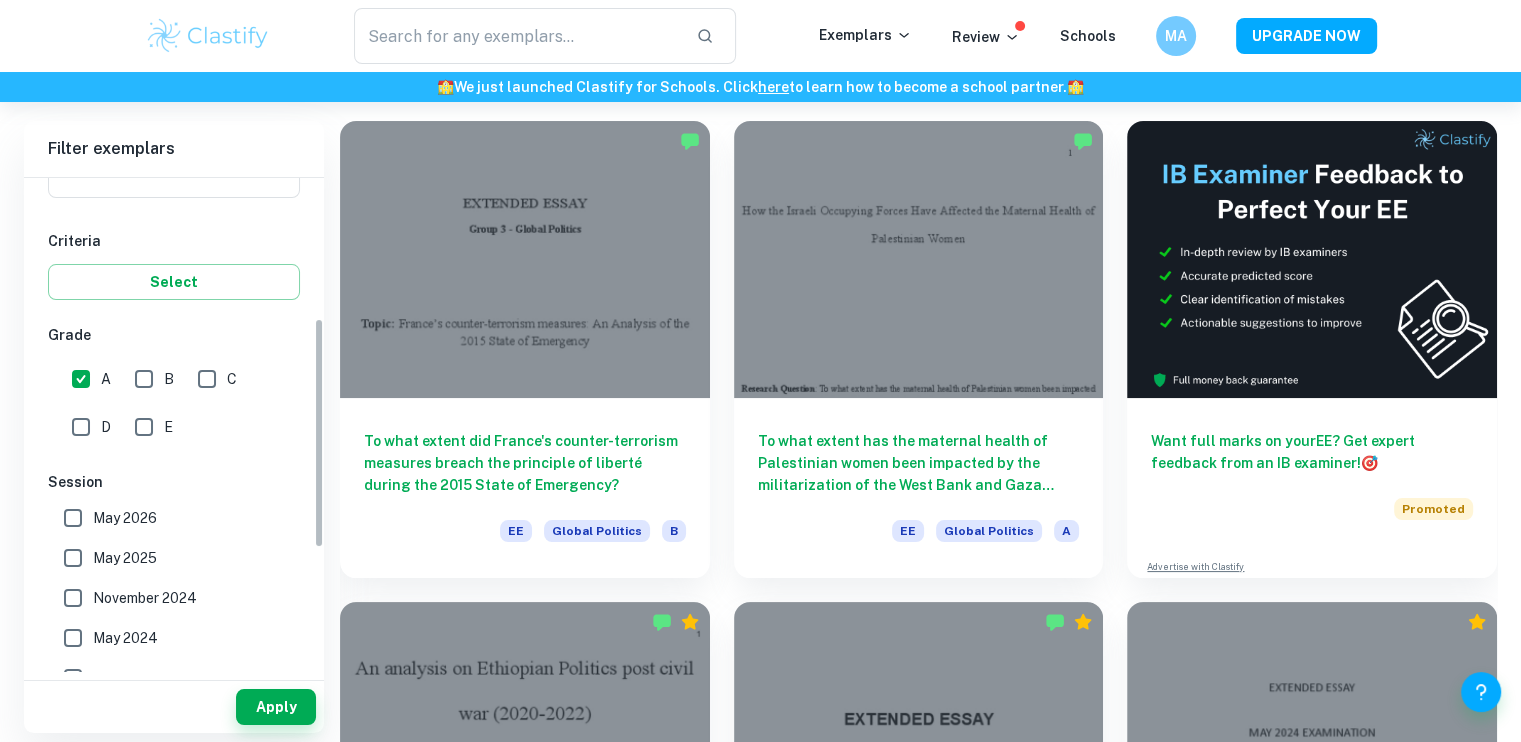 scroll, scrollTop: 300, scrollLeft: 0, axis: vertical 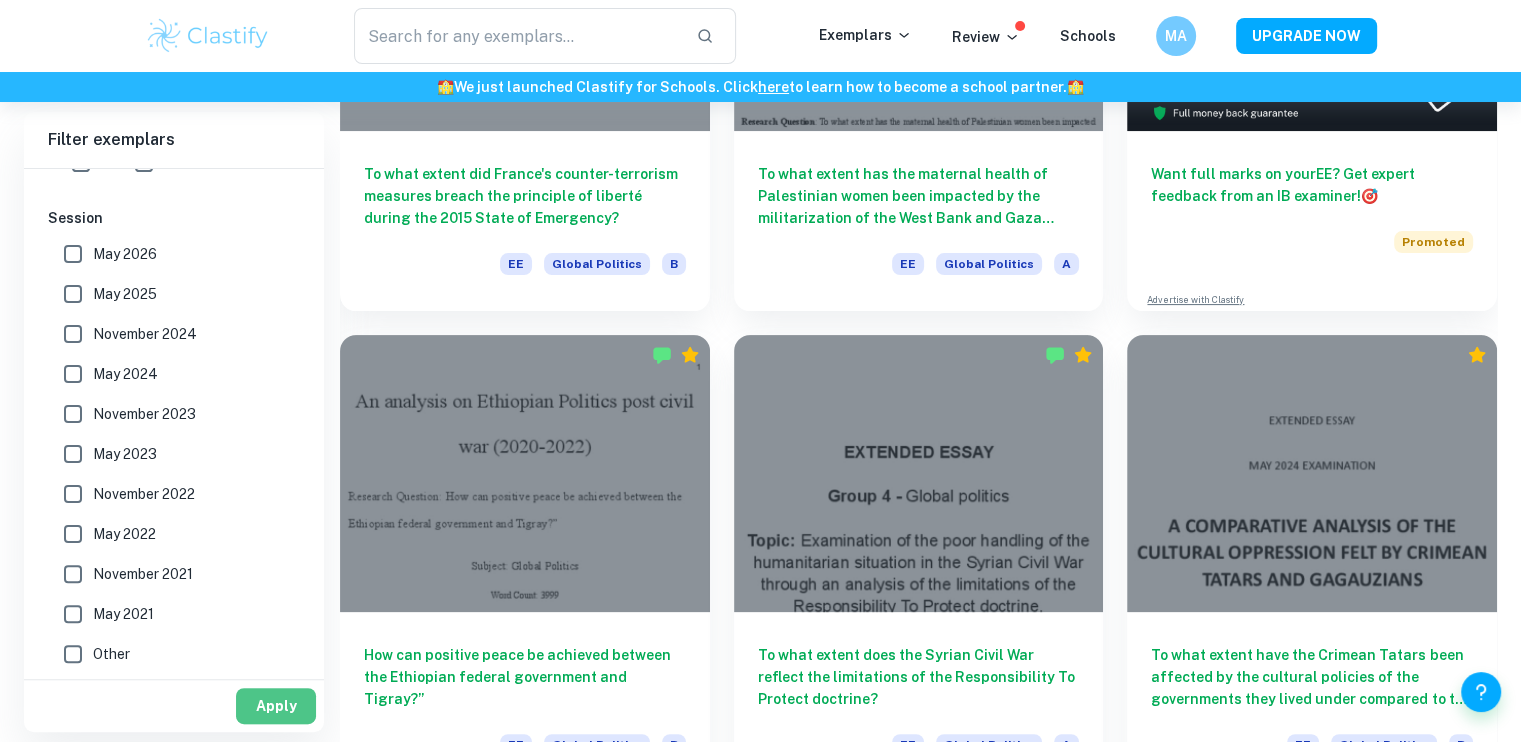 click on "Apply" at bounding box center (276, 706) 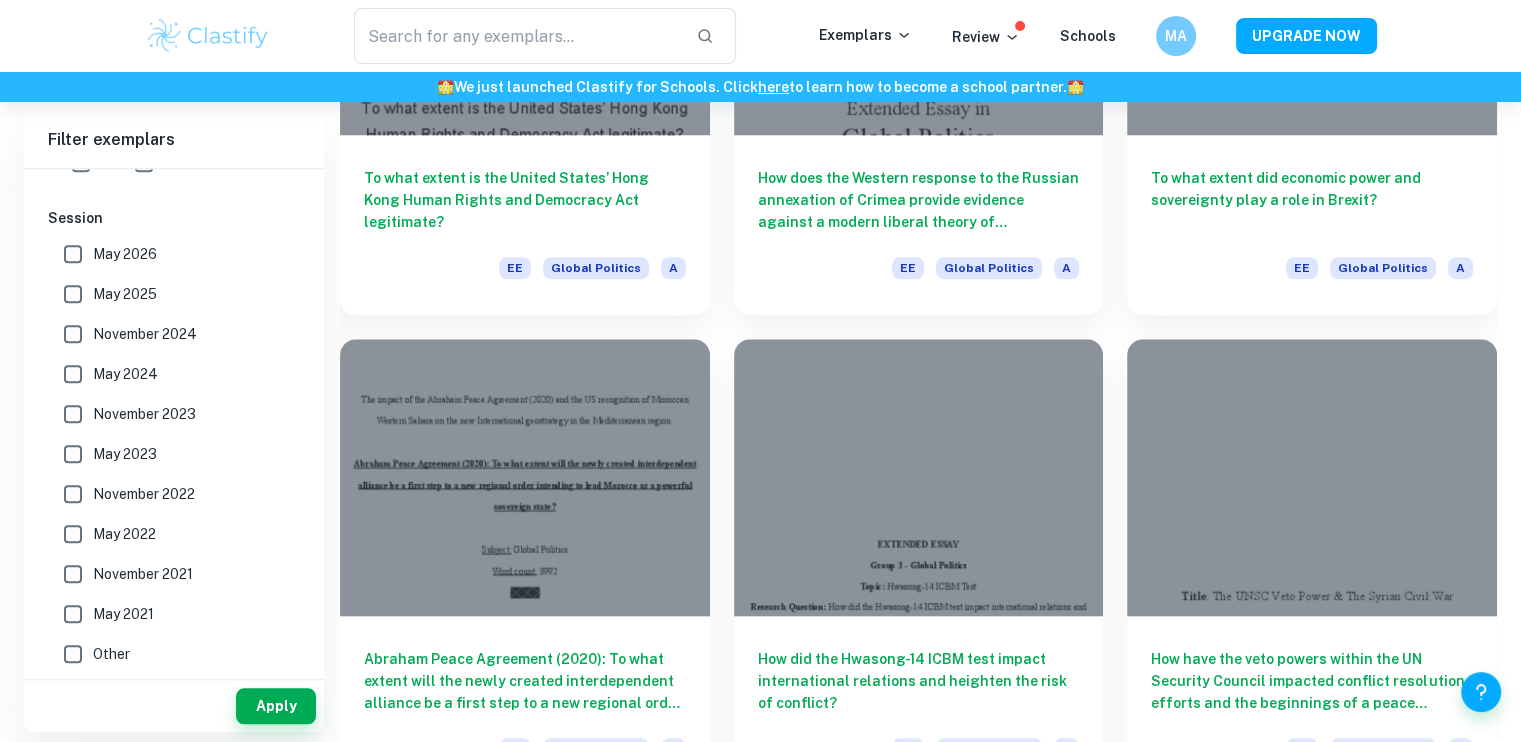scroll, scrollTop: 1893, scrollLeft: 0, axis: vertical 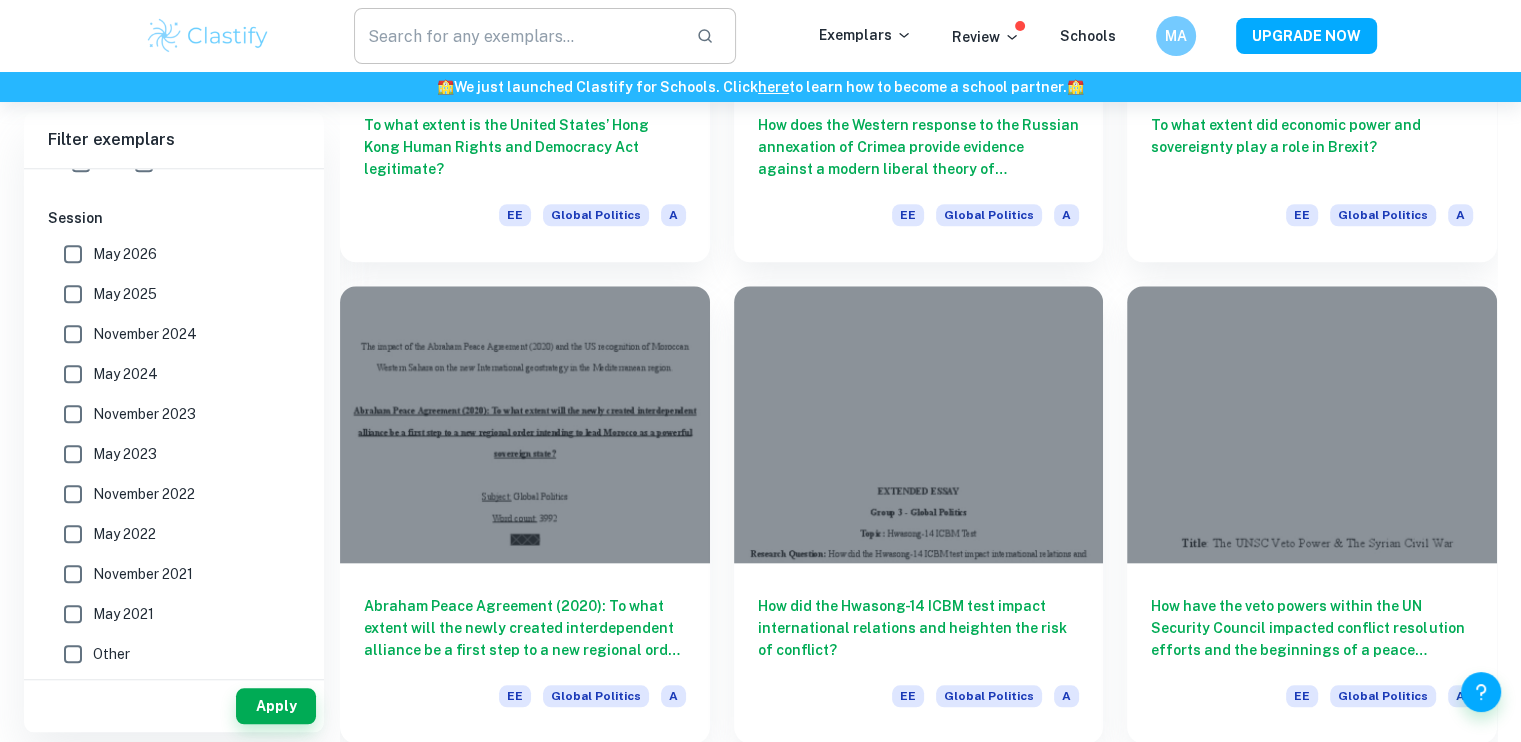 click at bounding box center [517, 36] 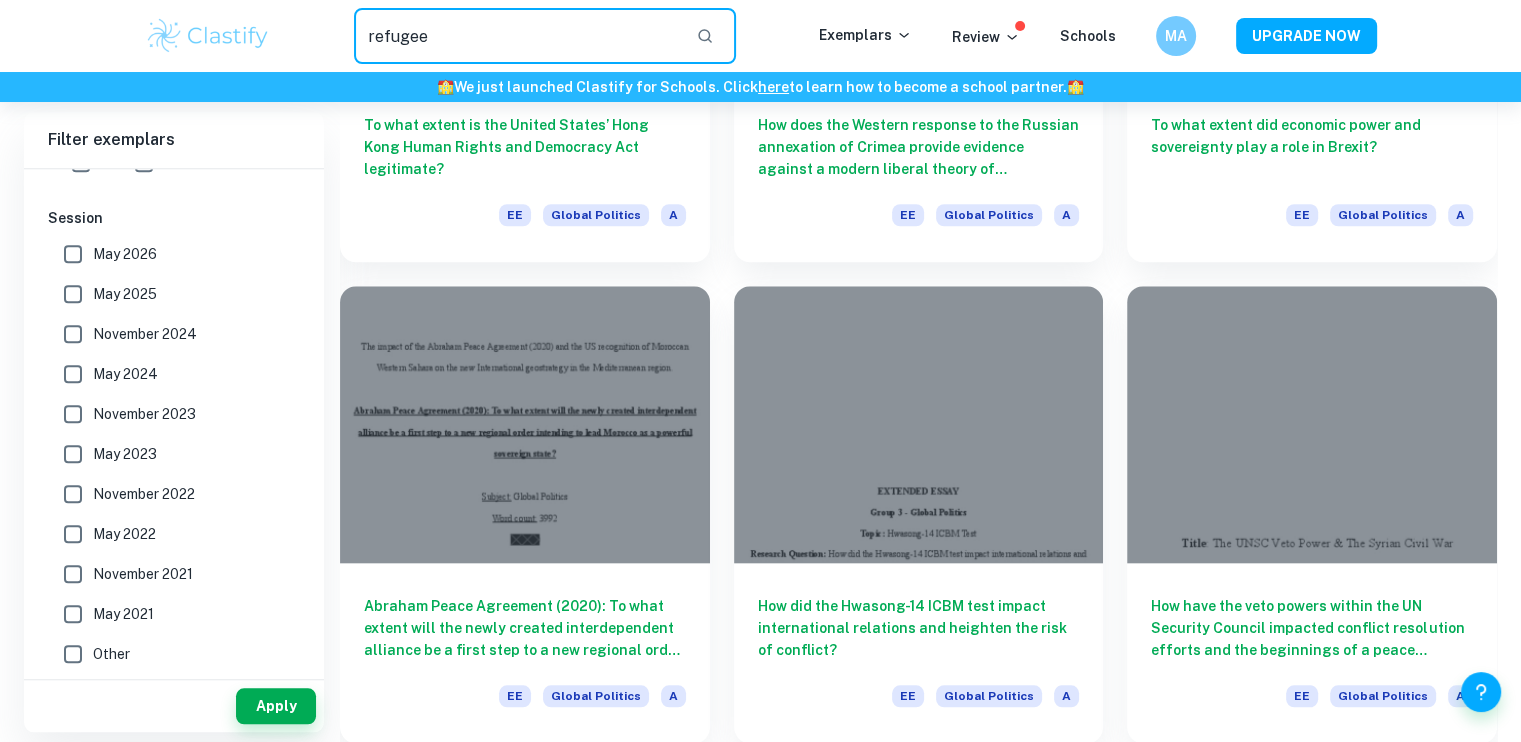 type on "refugee" 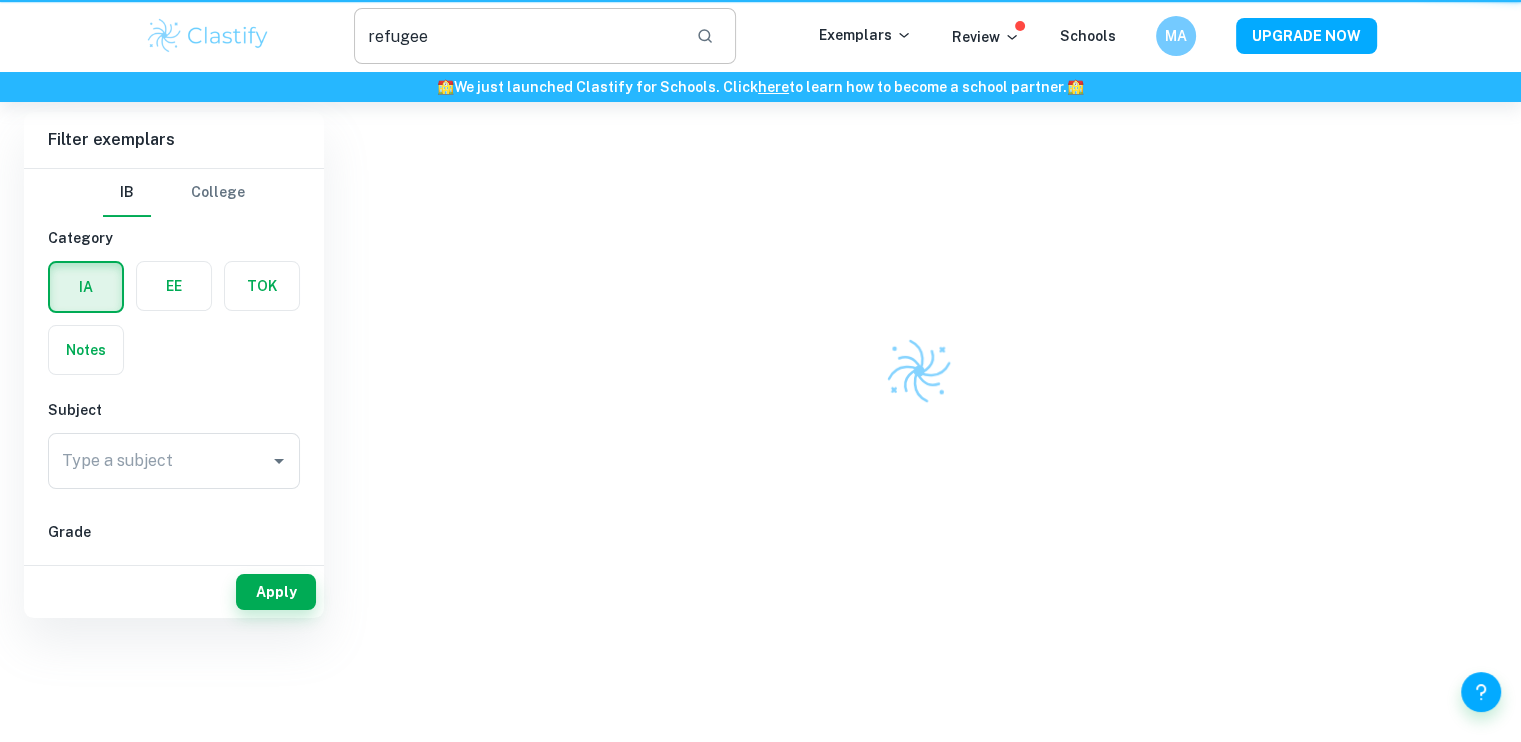 scroll, scrollTop: 0, scrollLeft: 0, axis: both 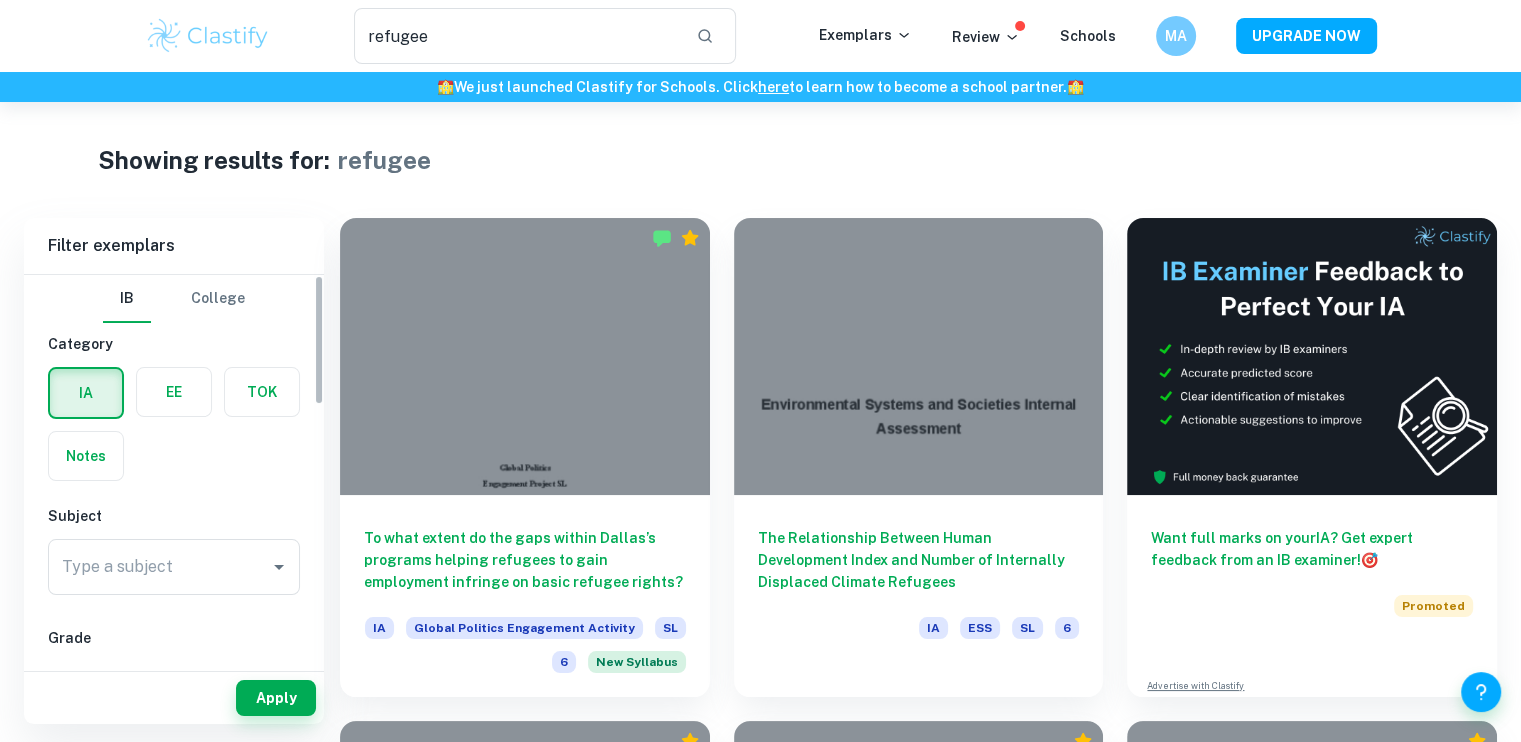 click at bounding box center (174, 392) 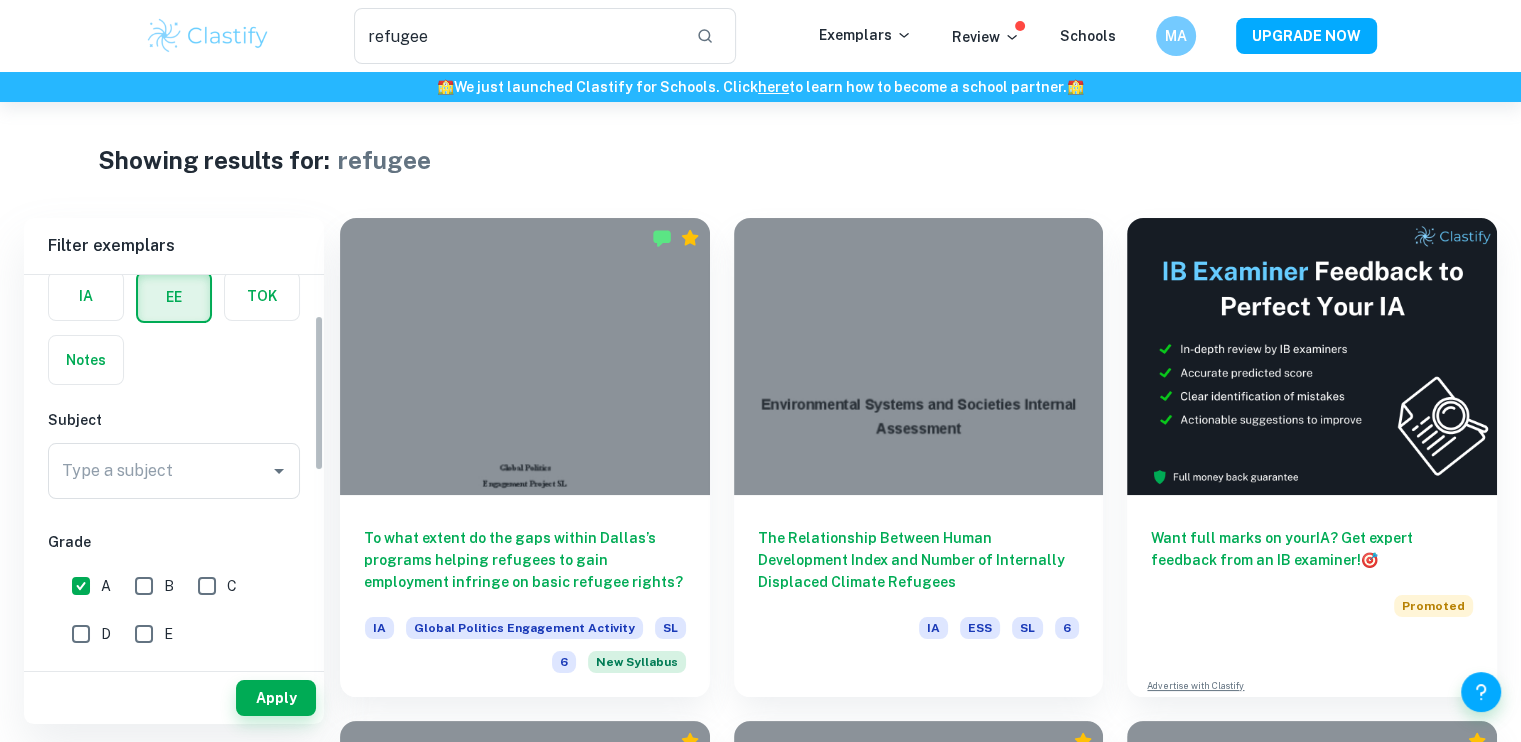 scroll, scrollTop: 100, scrollLeft: 0, axis: vertical 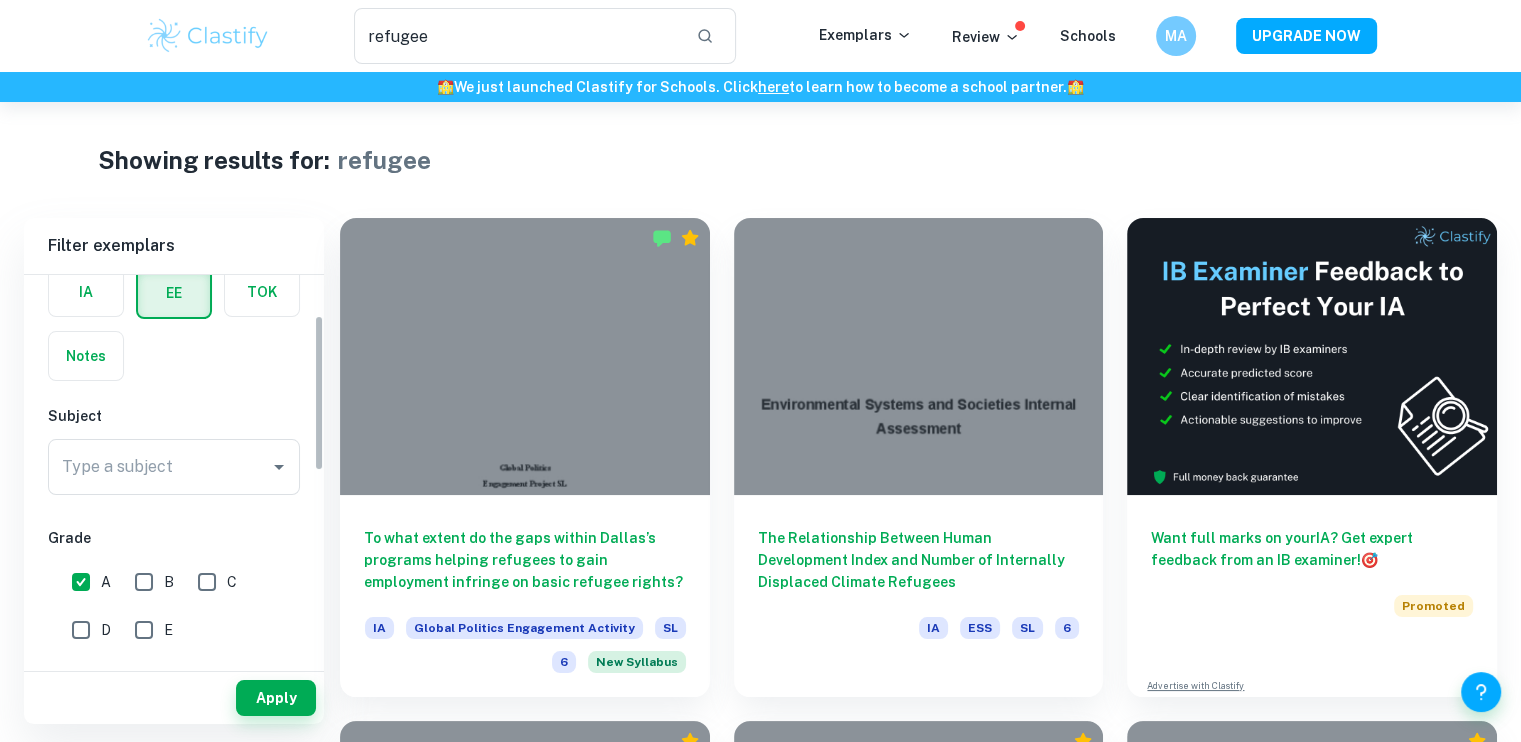 click on "Type a subject" at bounding box center (159, 467) 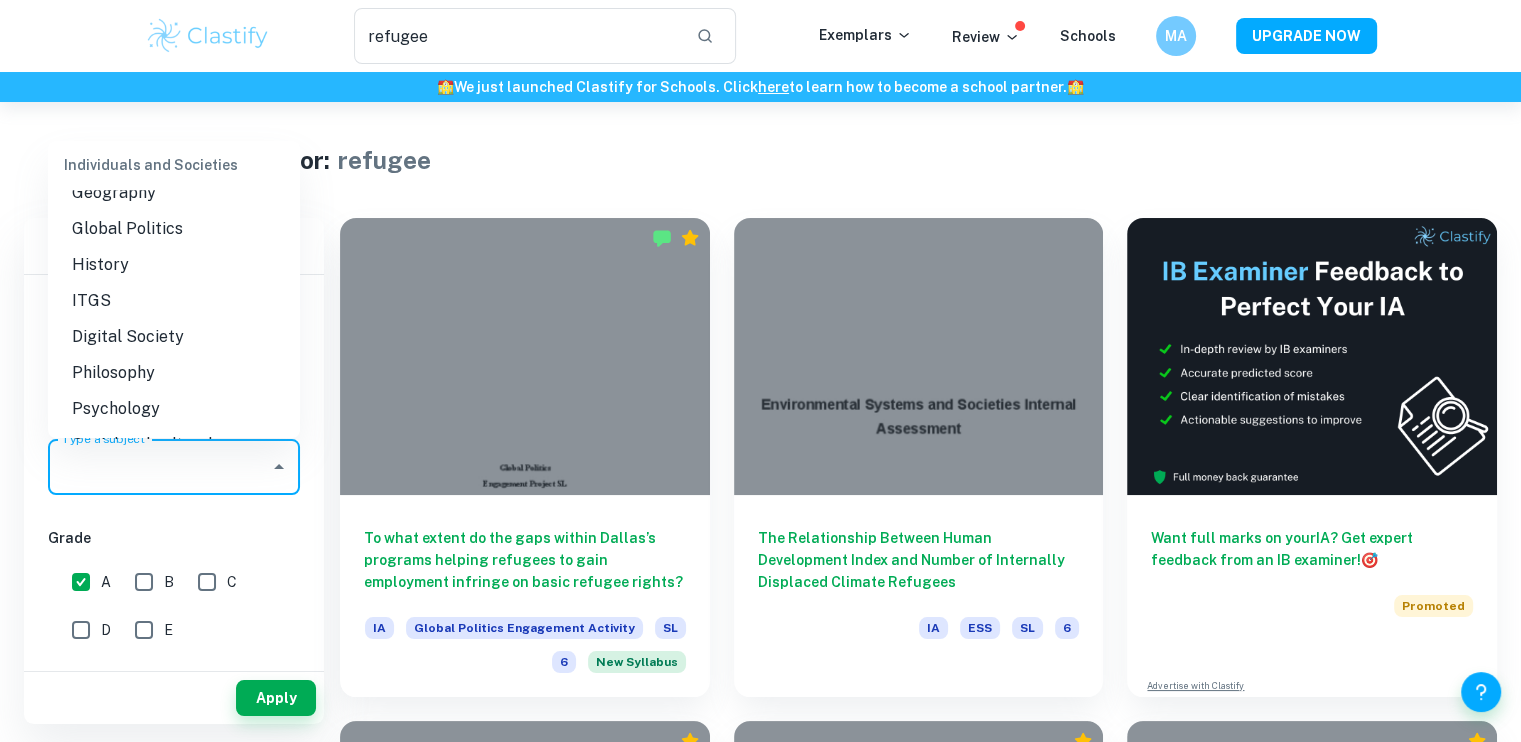 scroll, scrollTop: 1900, scrollLeft: 0, axis: vertical 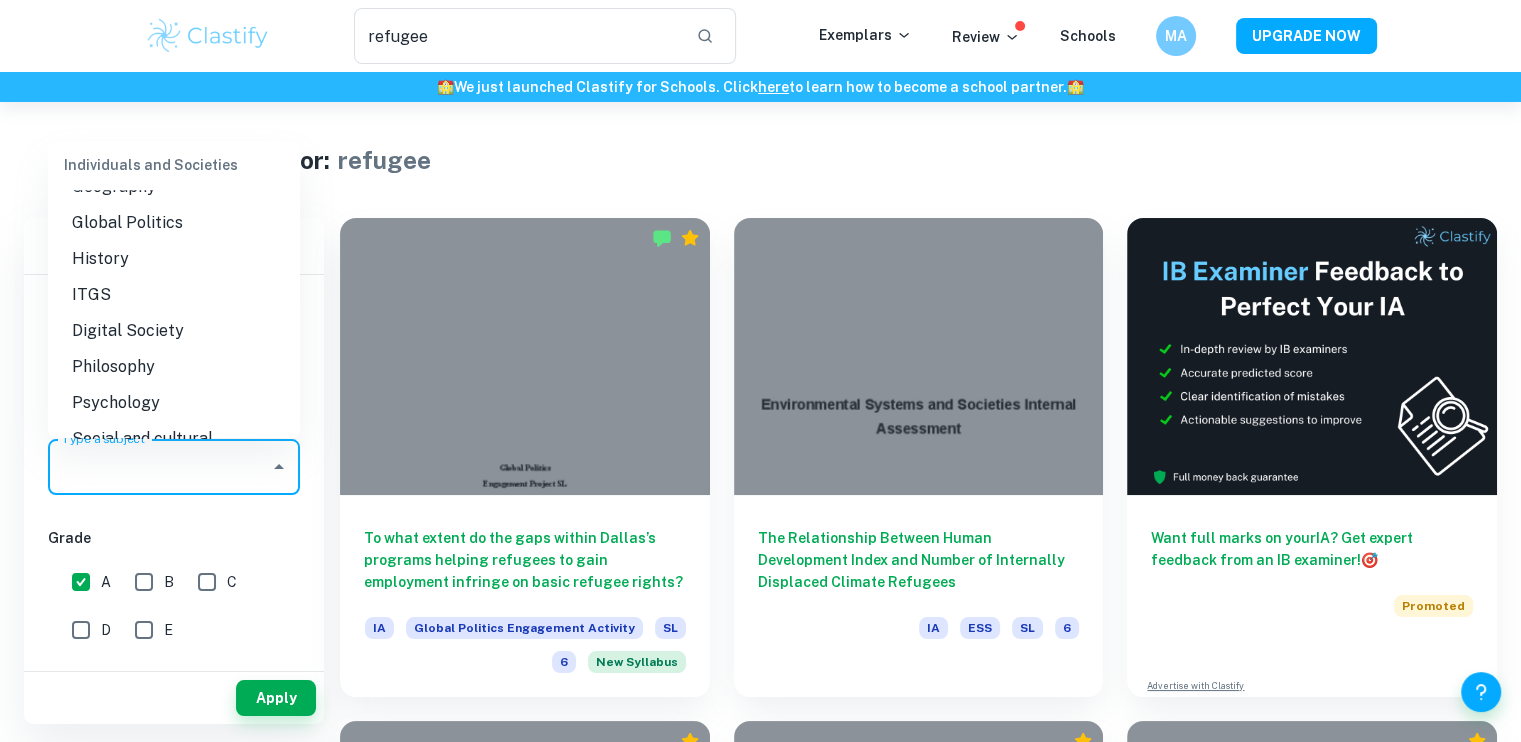 click on "Global Politics" at bounding box center (174, 223) 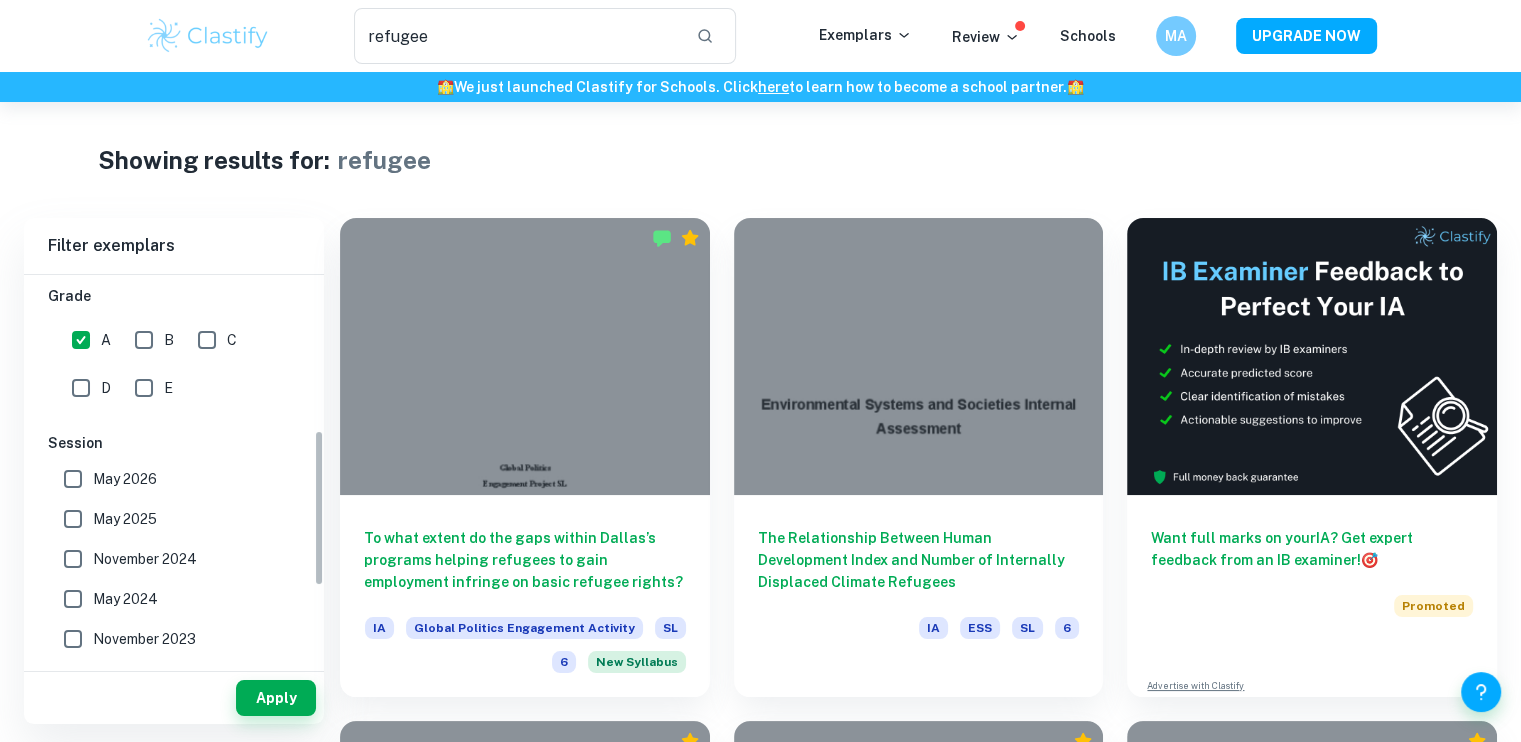scroll, scrollTop: 400, scrollLeft: 0, axis: vertical 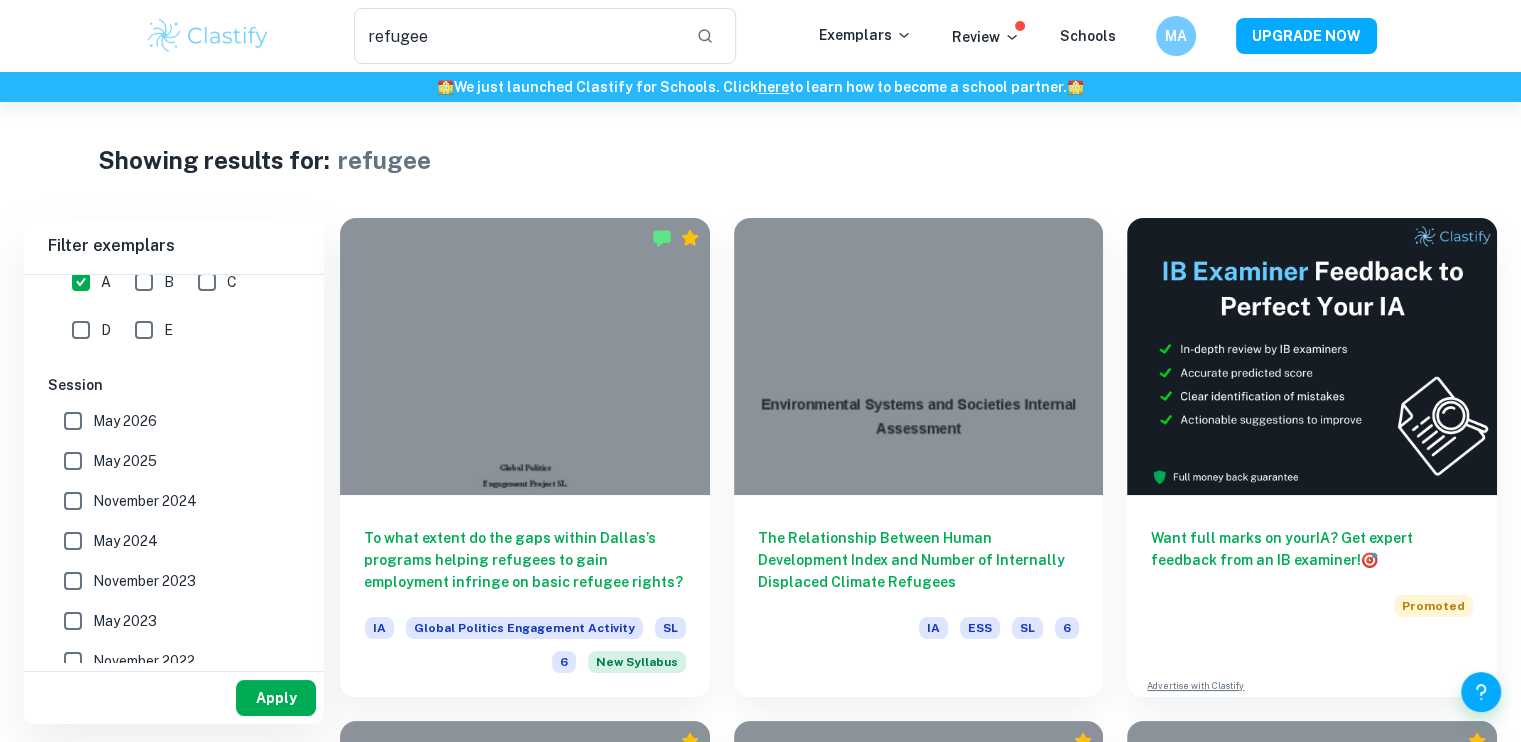 click on "Apply" at bounding box center (276, 698) 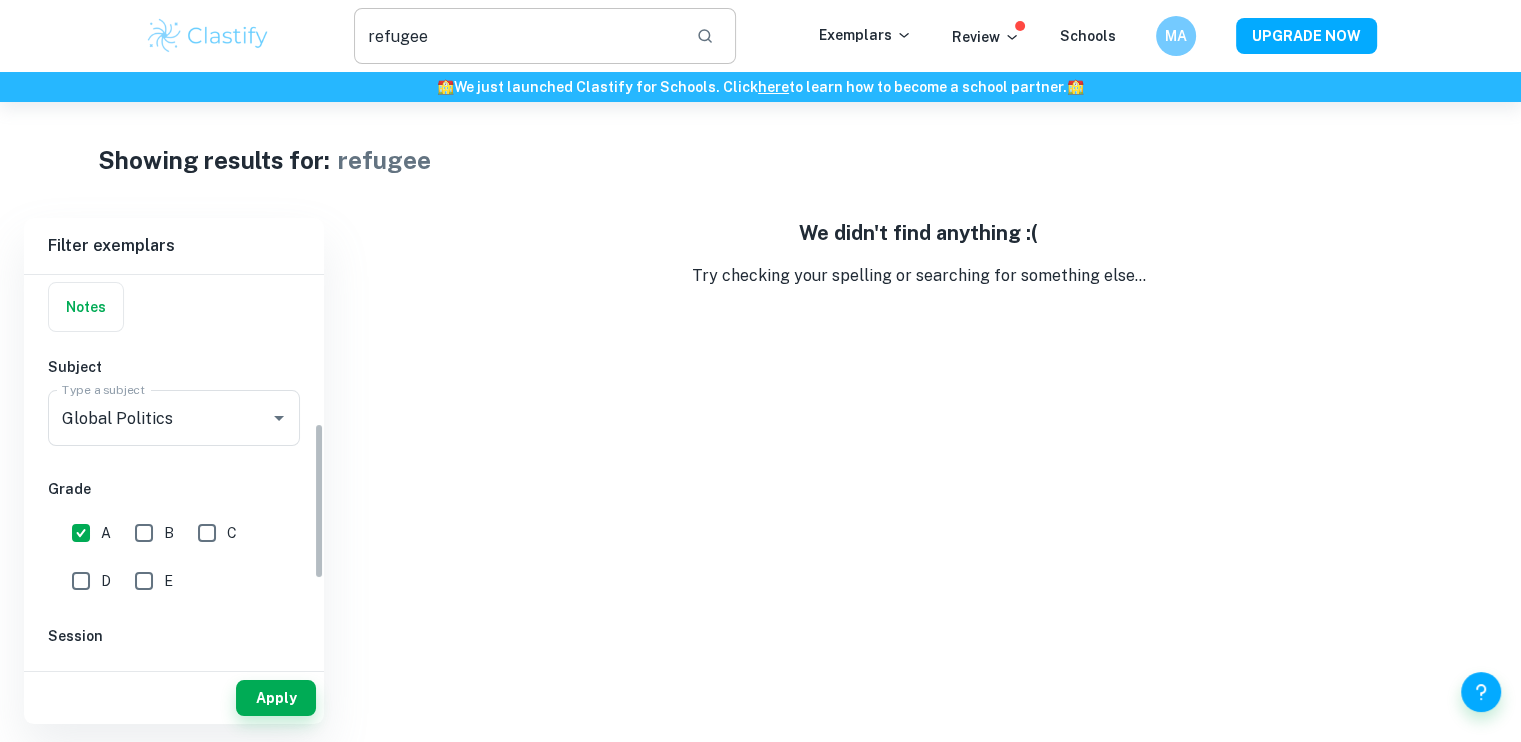 scroll, scrollTop: 0, scrollLeft: 0, axis: both 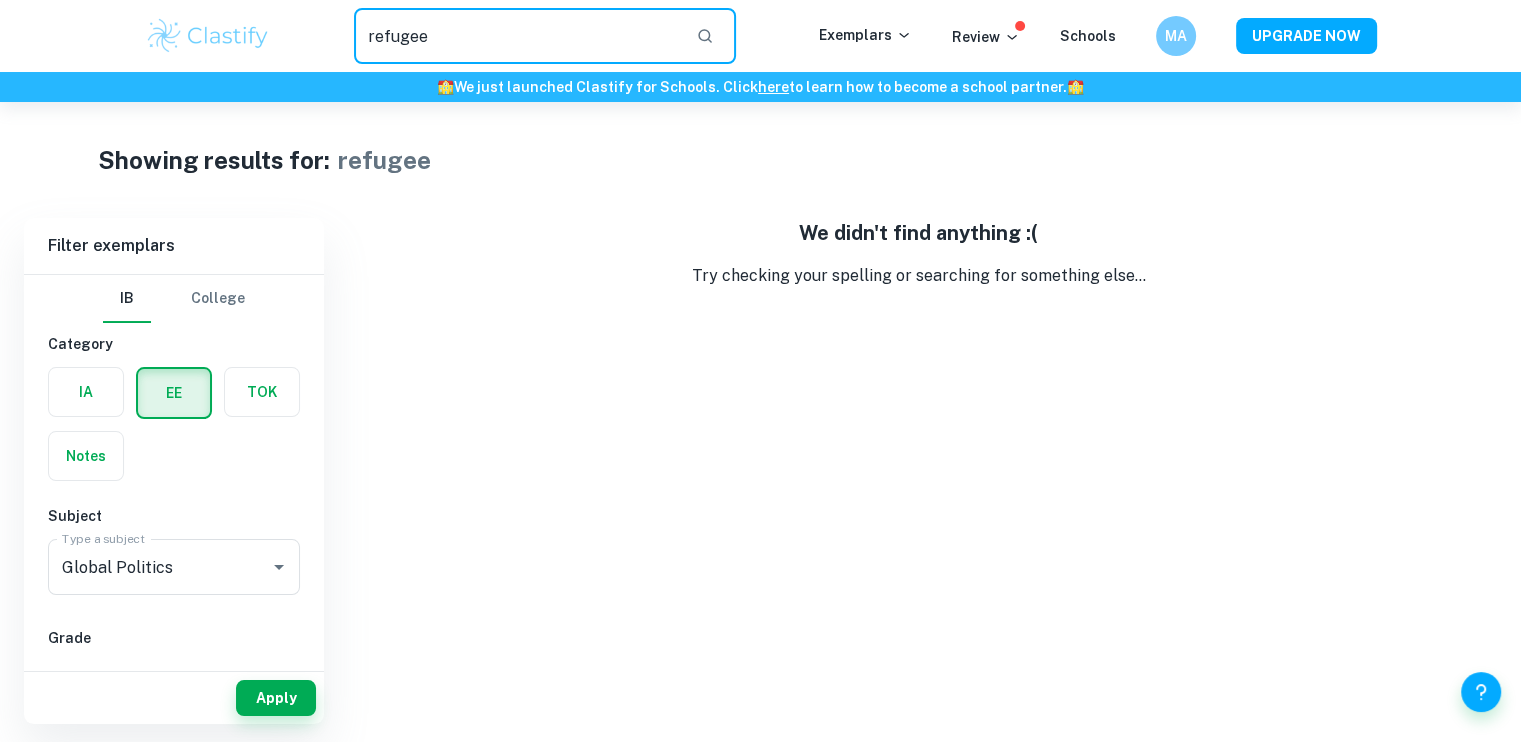drag, startPoint x: 435, startPoint y: 30, endPoint x: 333, endPoint y: 29, distance: 102.0049 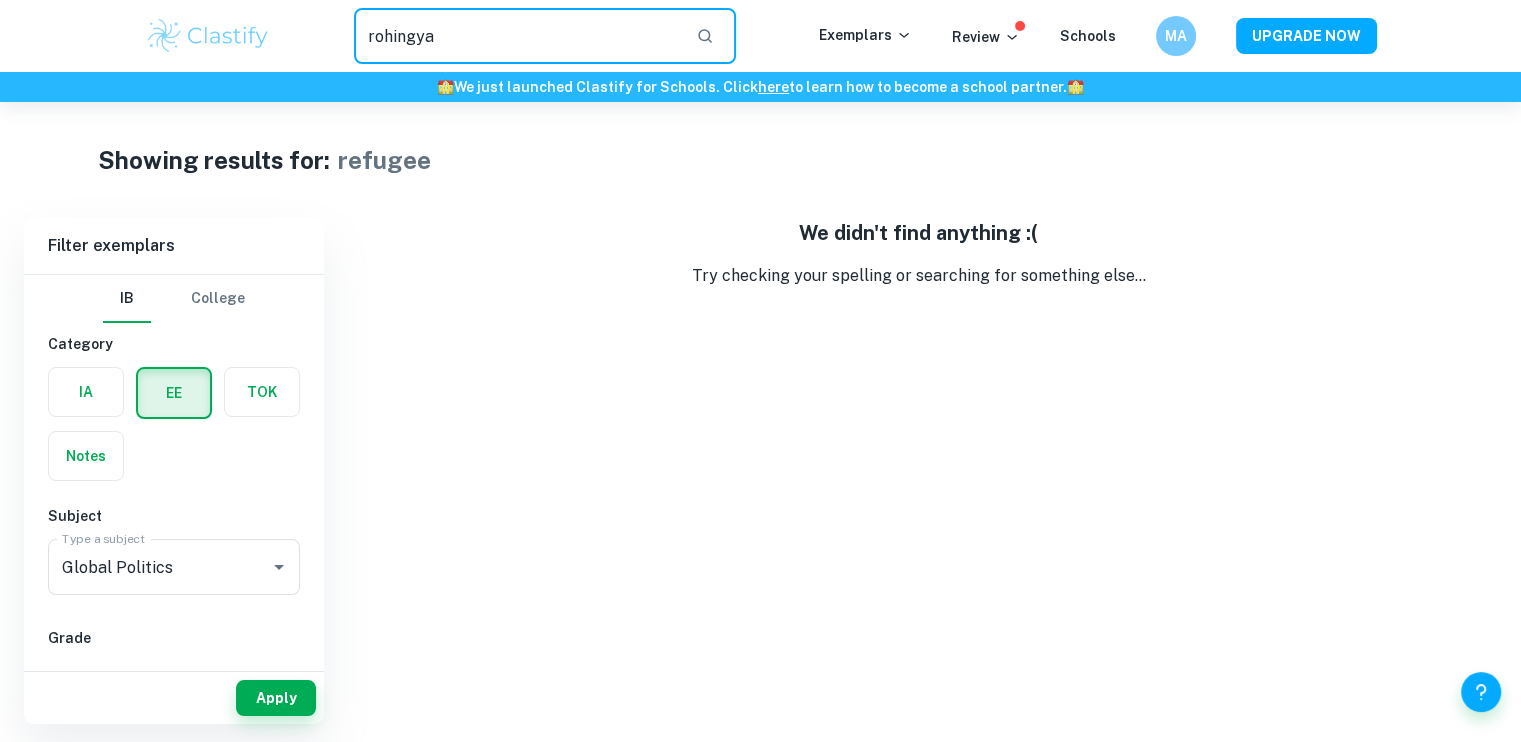 type on "rohingya" 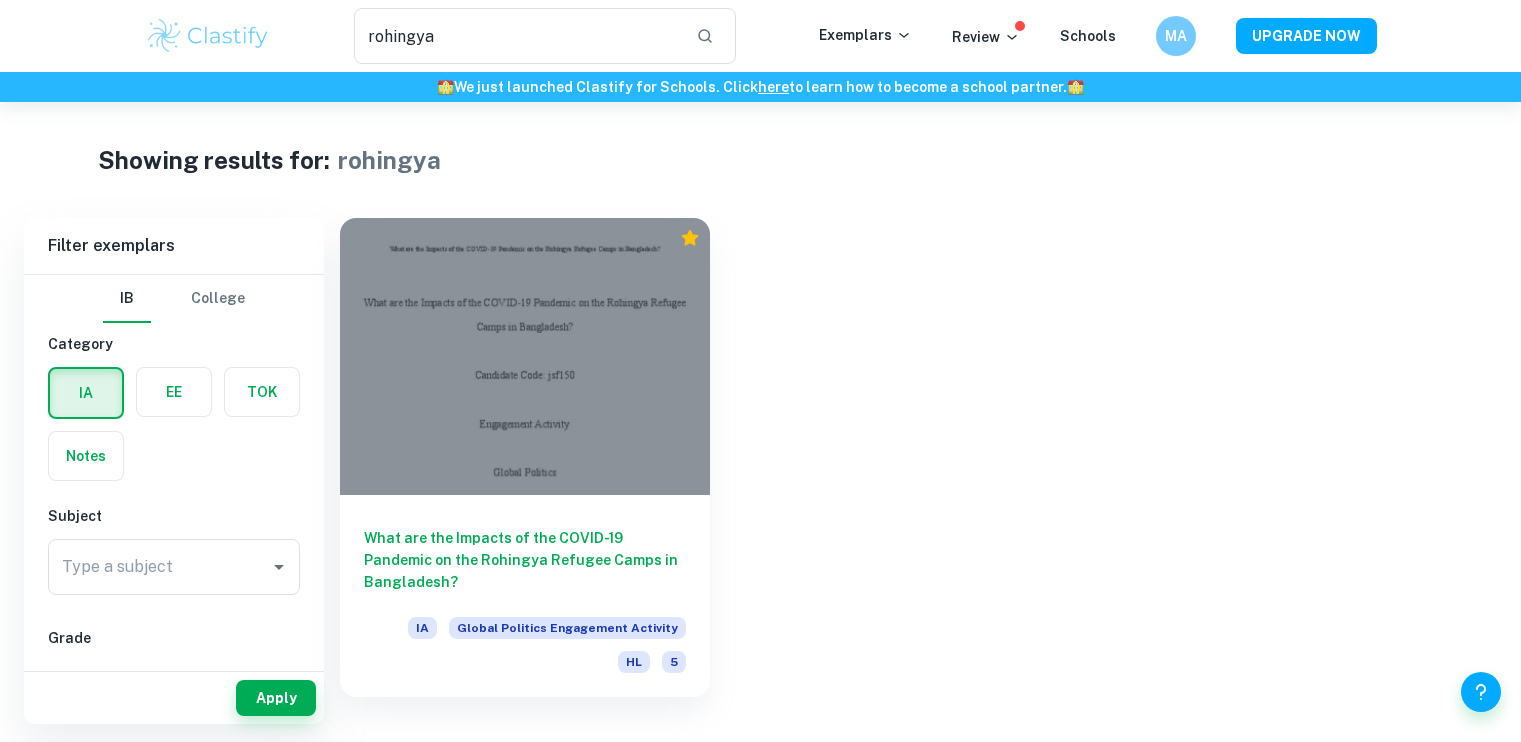 scroll, scrollTop: 0, scrollLeft: 0, axis: both 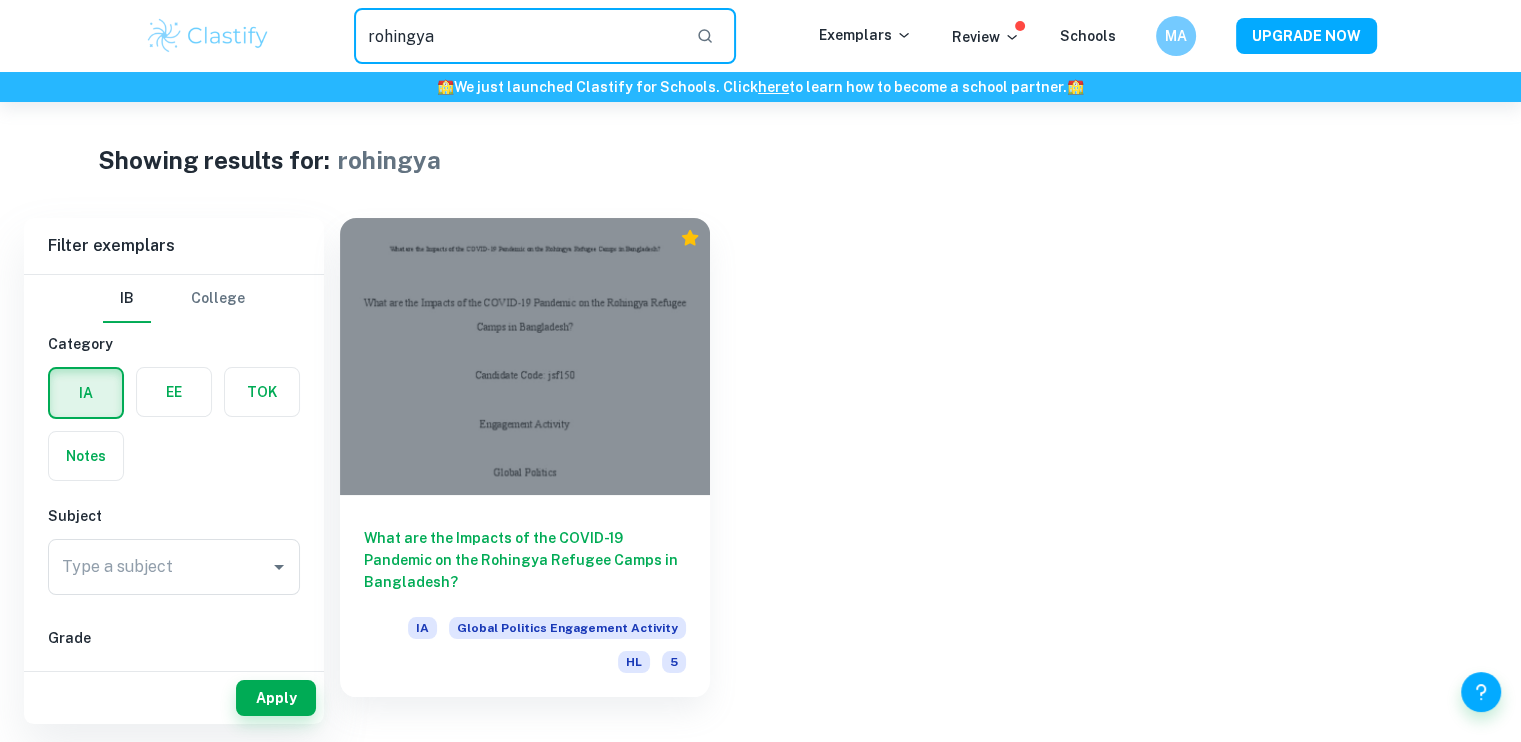 drag, startPoint x: 338, startPoint y: 35, endPoint x: 308, endPoint y: 40, distance: 30.413813 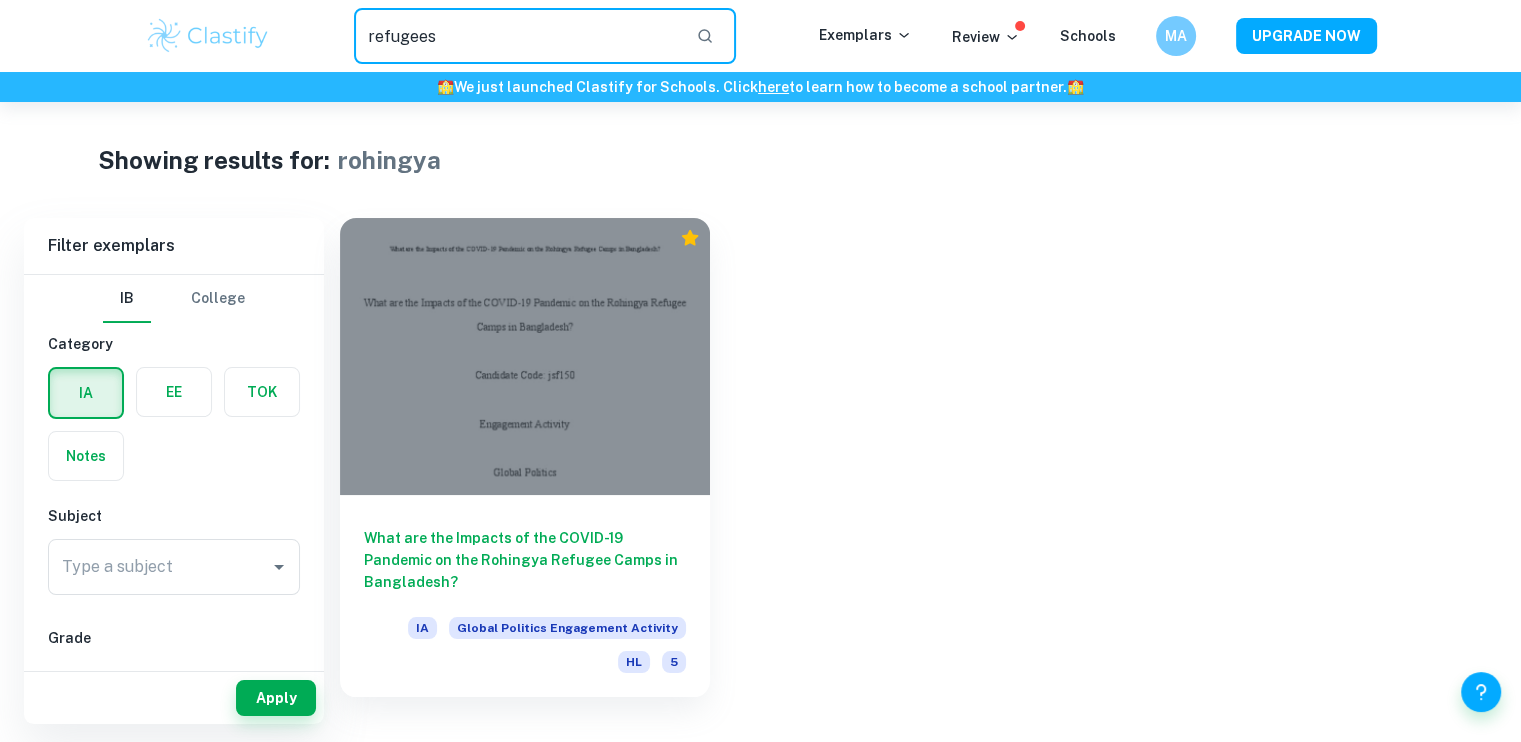 type on "refugees" 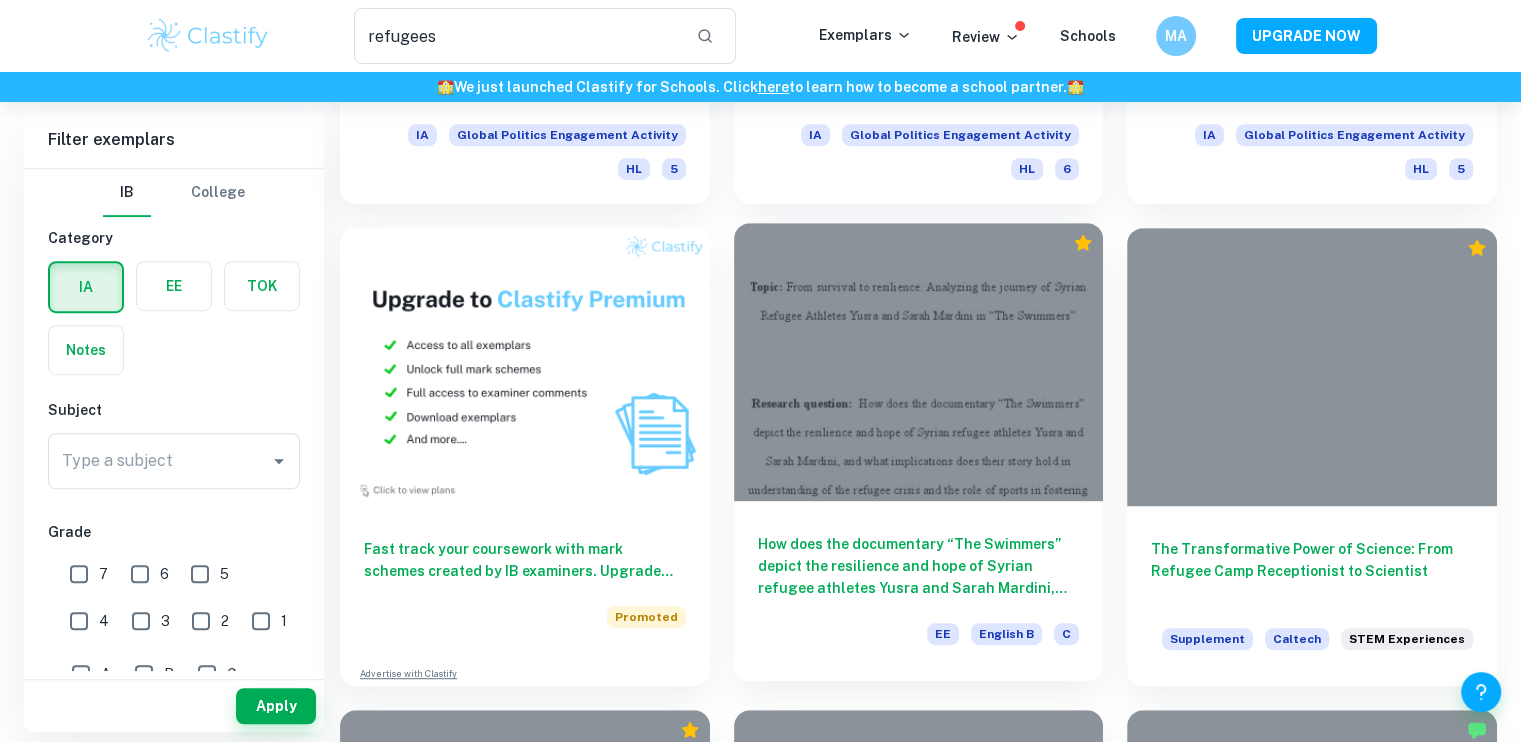 scroll, scrollTop: 744, scrollLeft: 0, axis: vertical 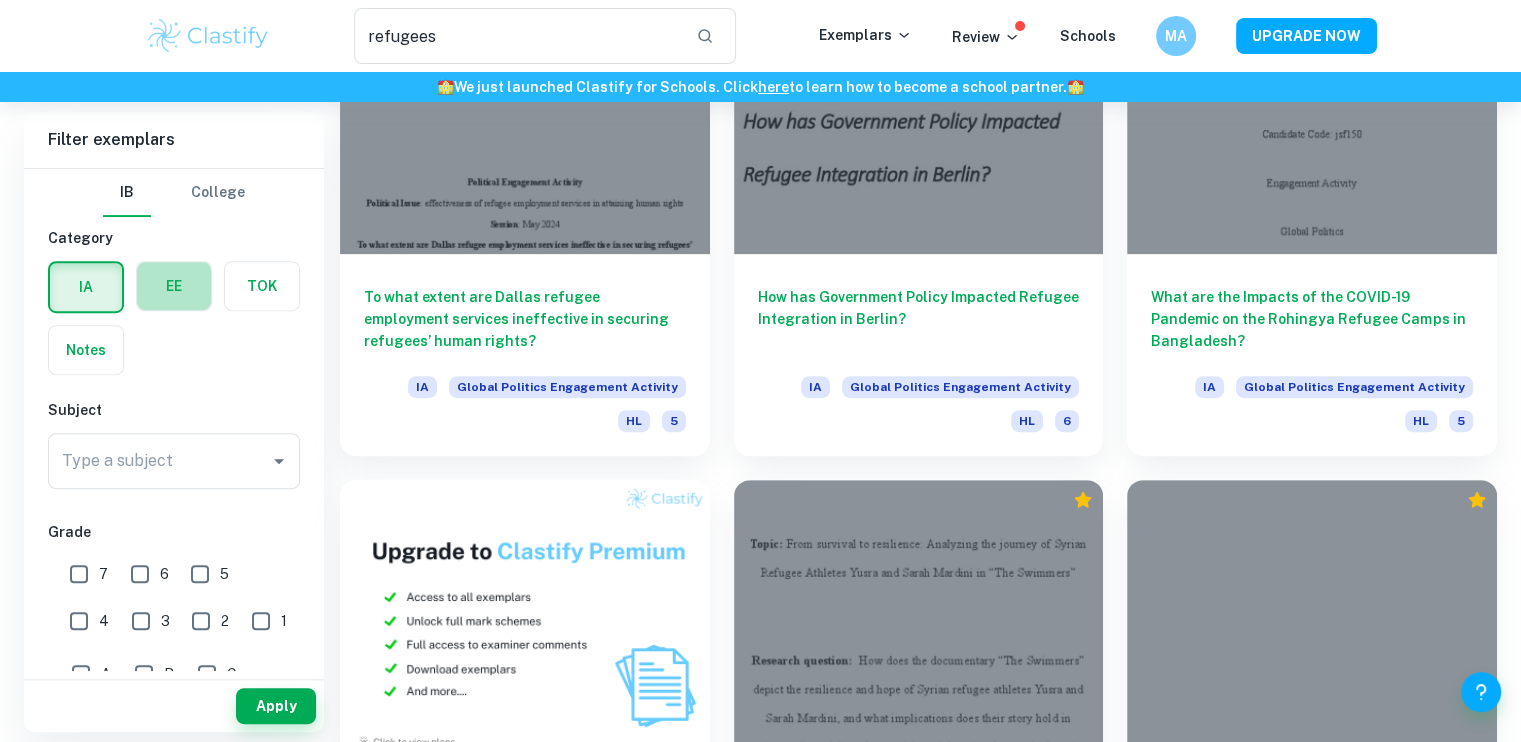 click at bounding box center [174, 286] 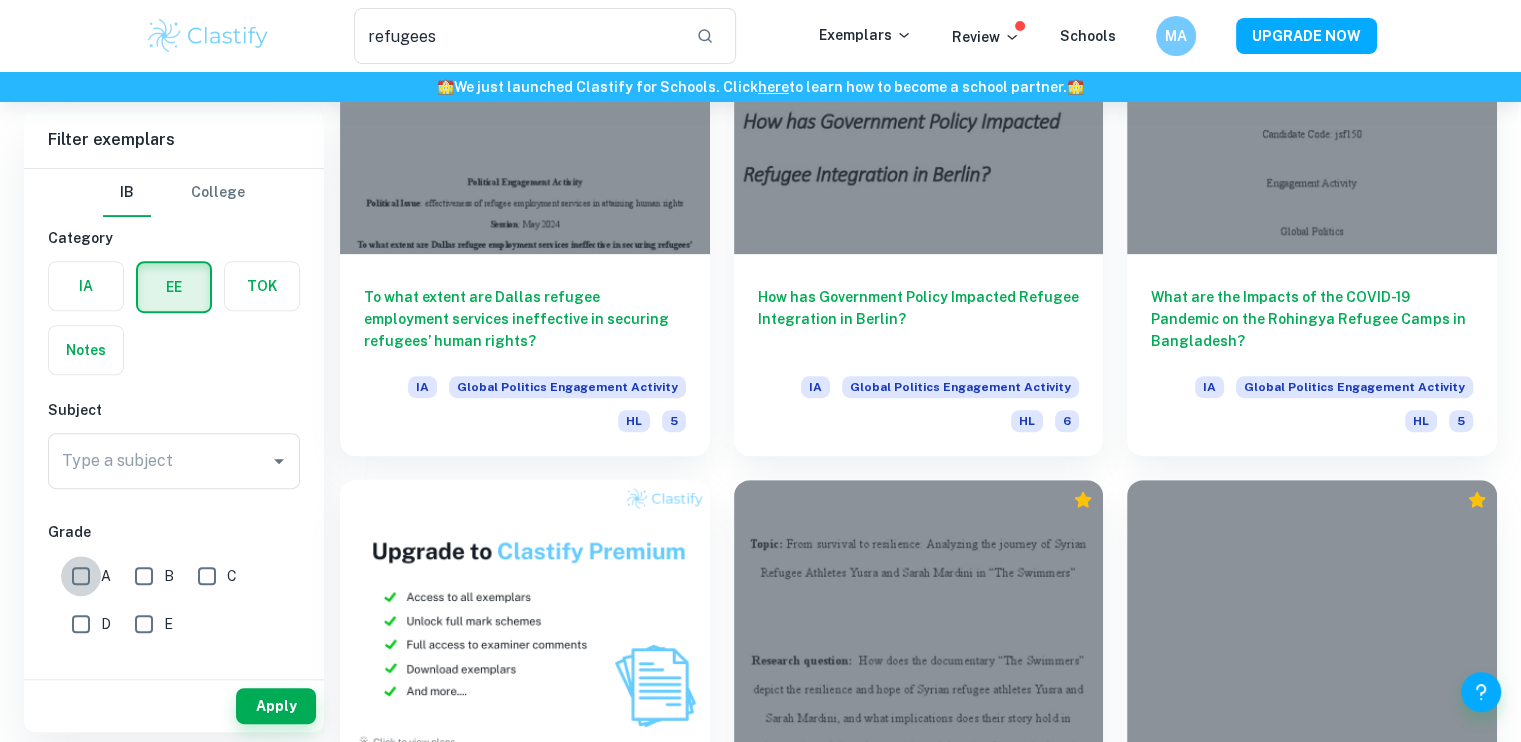 click on "A" at bounding box center (81, 576) 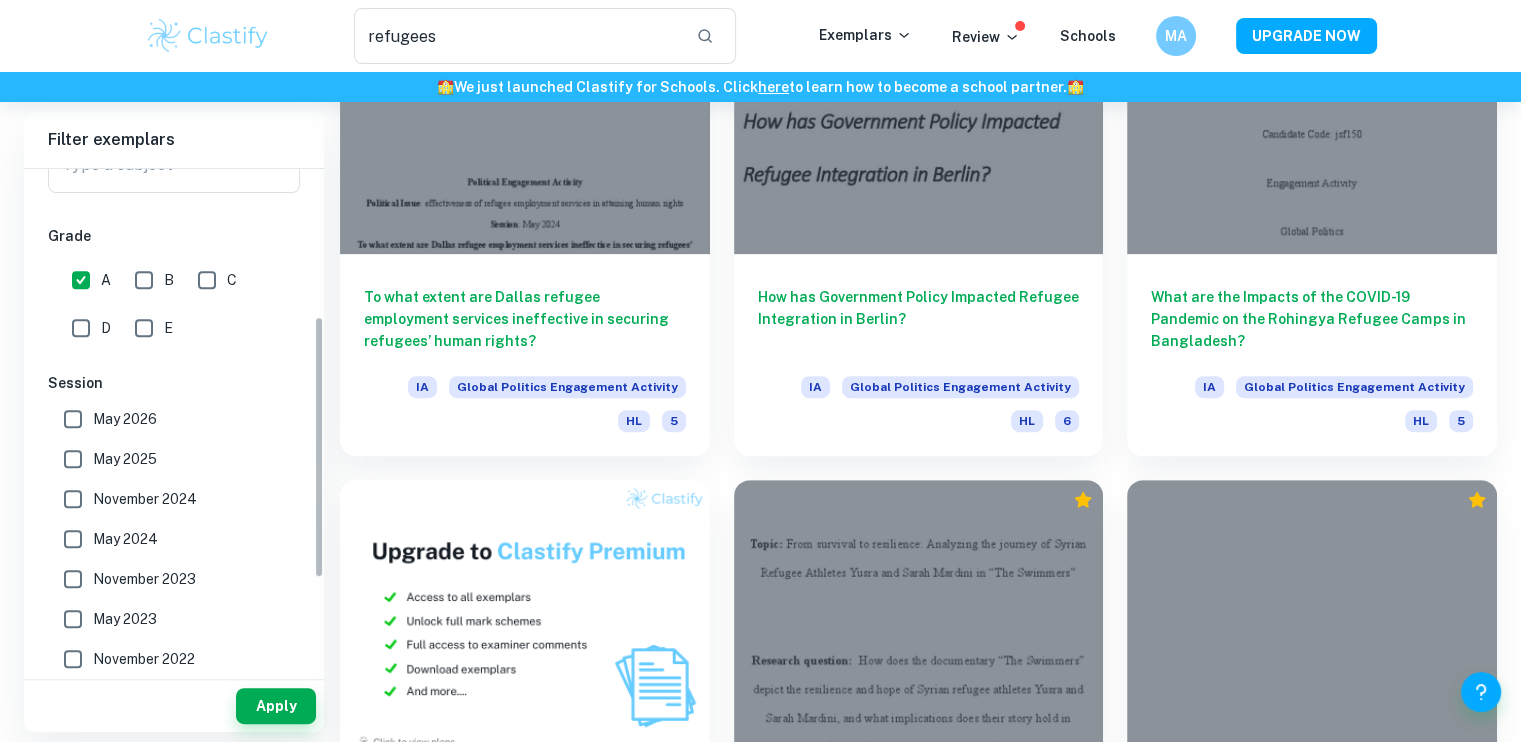 scroll, scrollTop: 300, scrollLeft: 0, axis: vertical 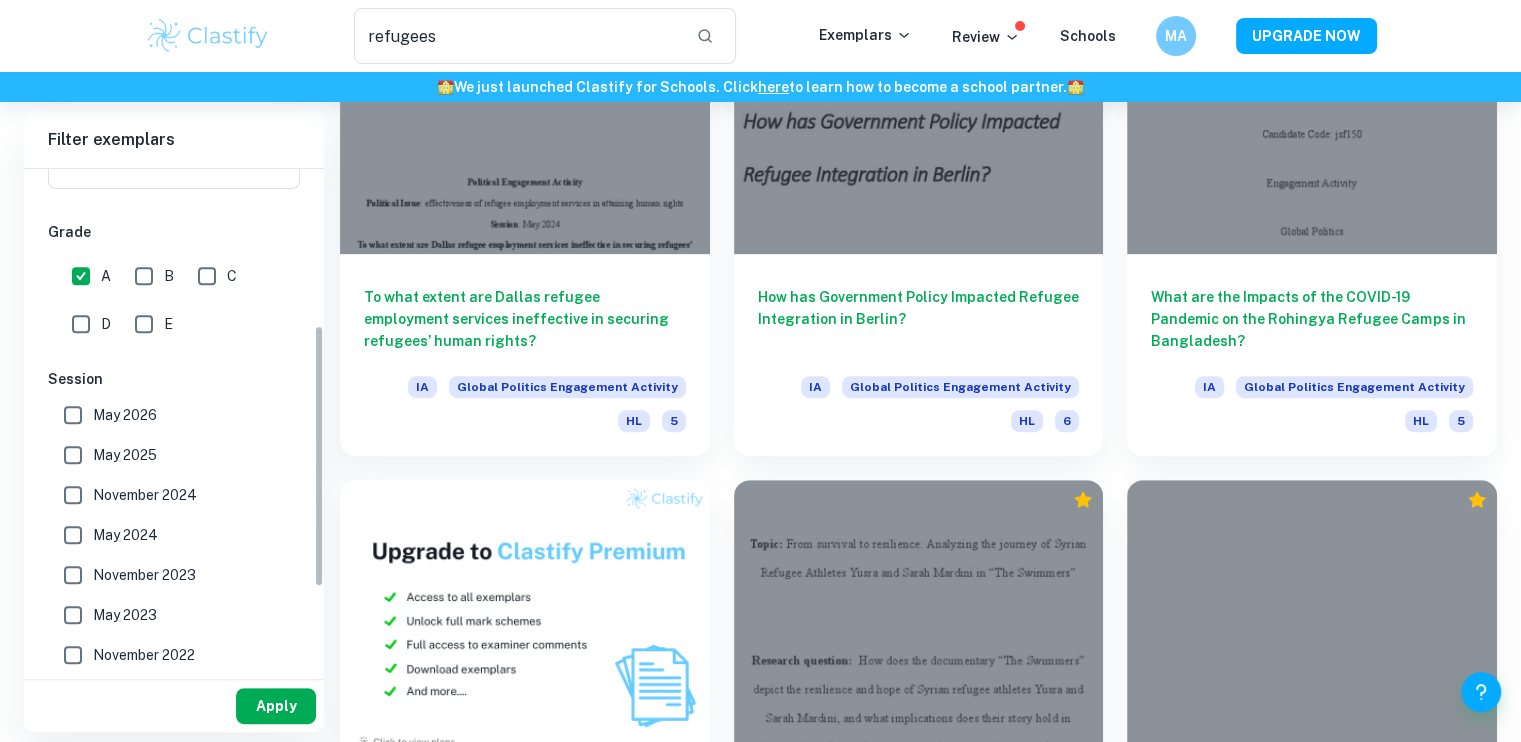 click on "Apply" at bounding box center (276, 706) 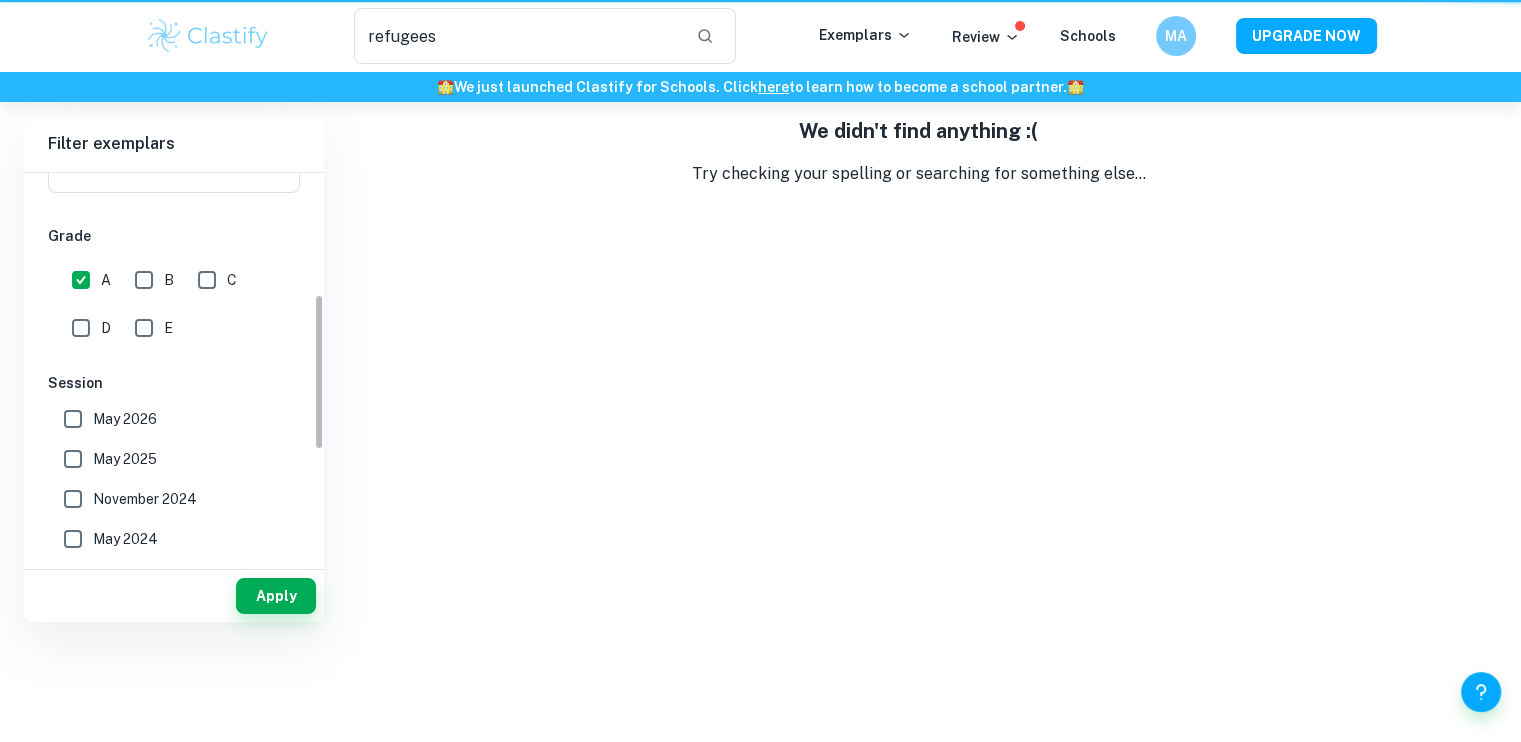 scroll, scrollTop: 0, scrollLeft: 0, axis: both 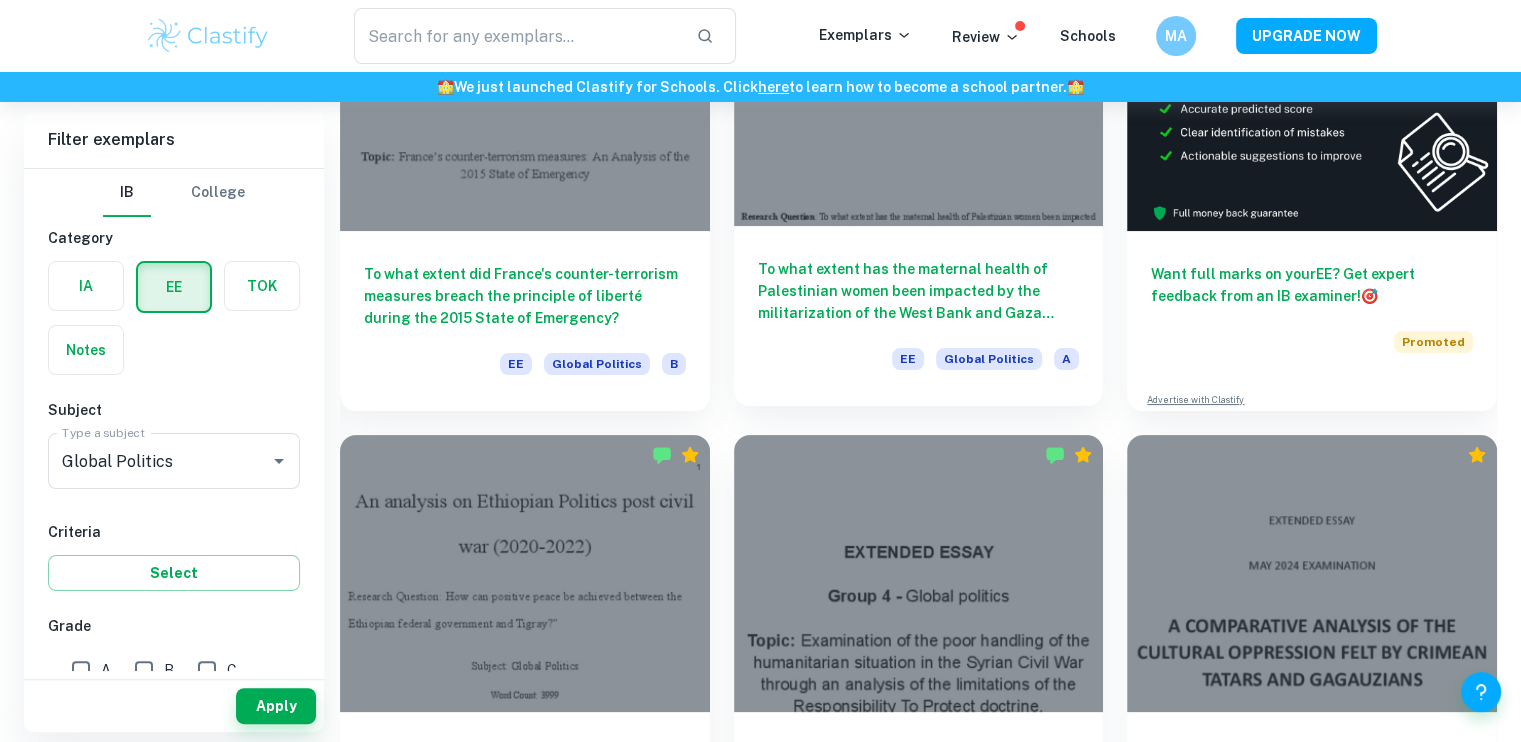 click at bounding box center [919, 87] 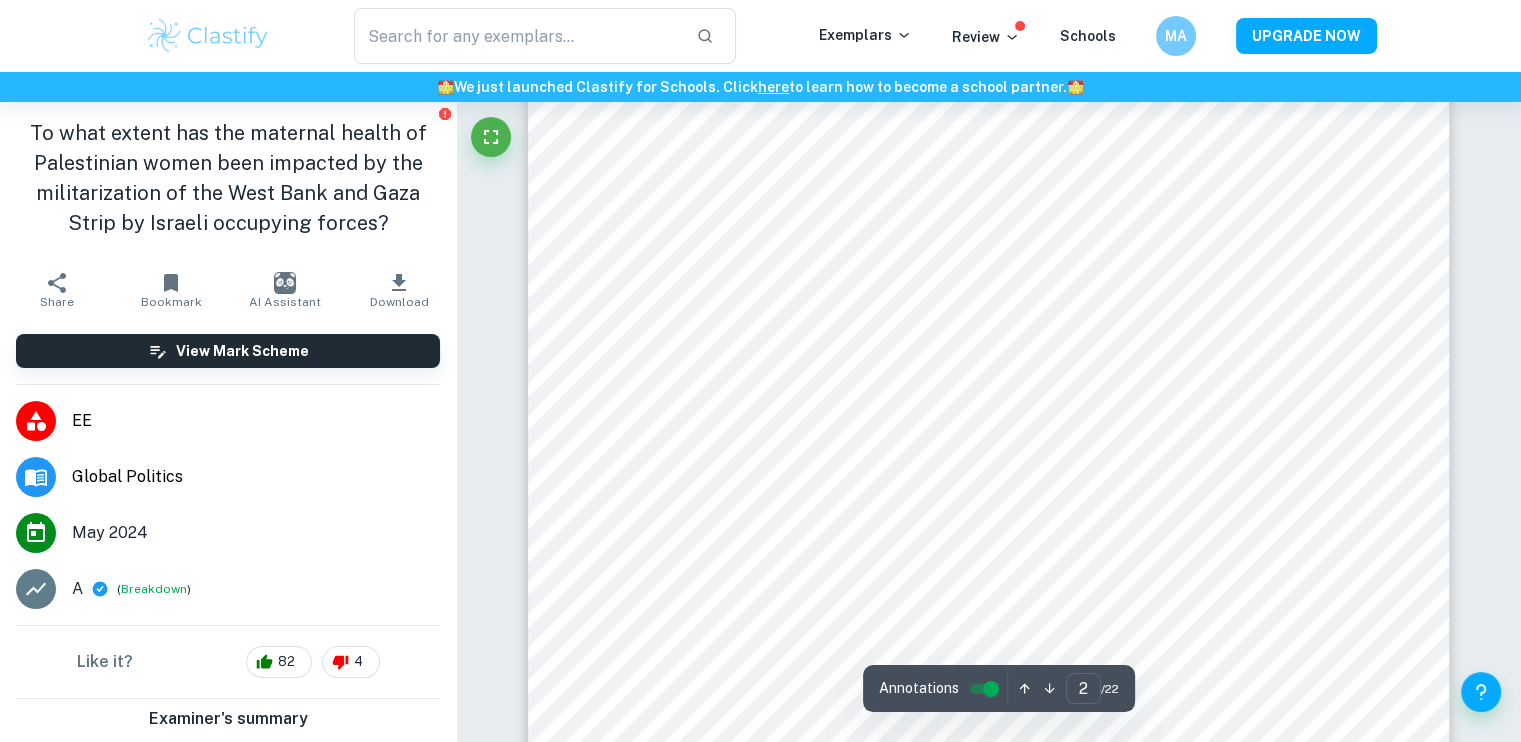 scroll, scrollTop: 1500, scrollLeft: 0, axis: vertical 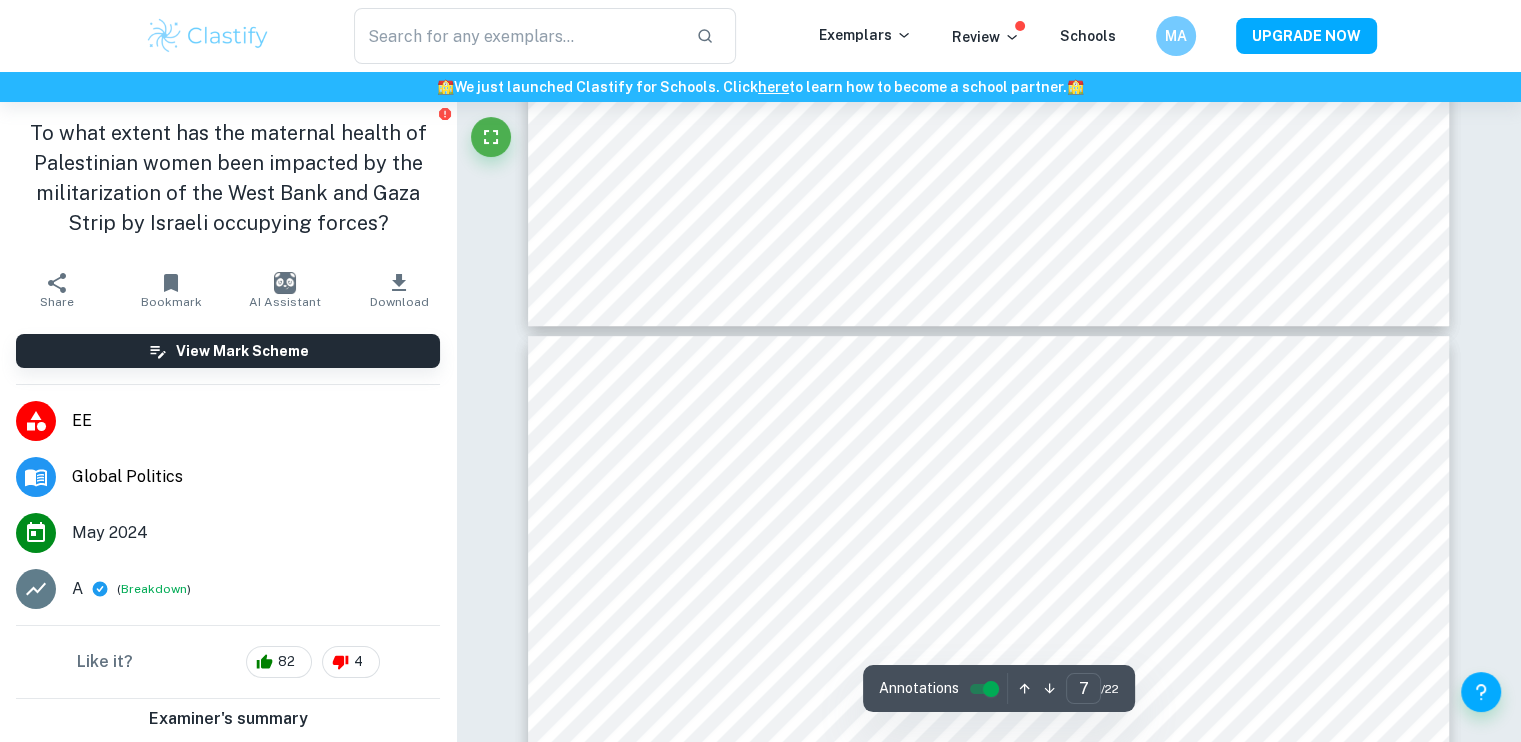 type on "8" 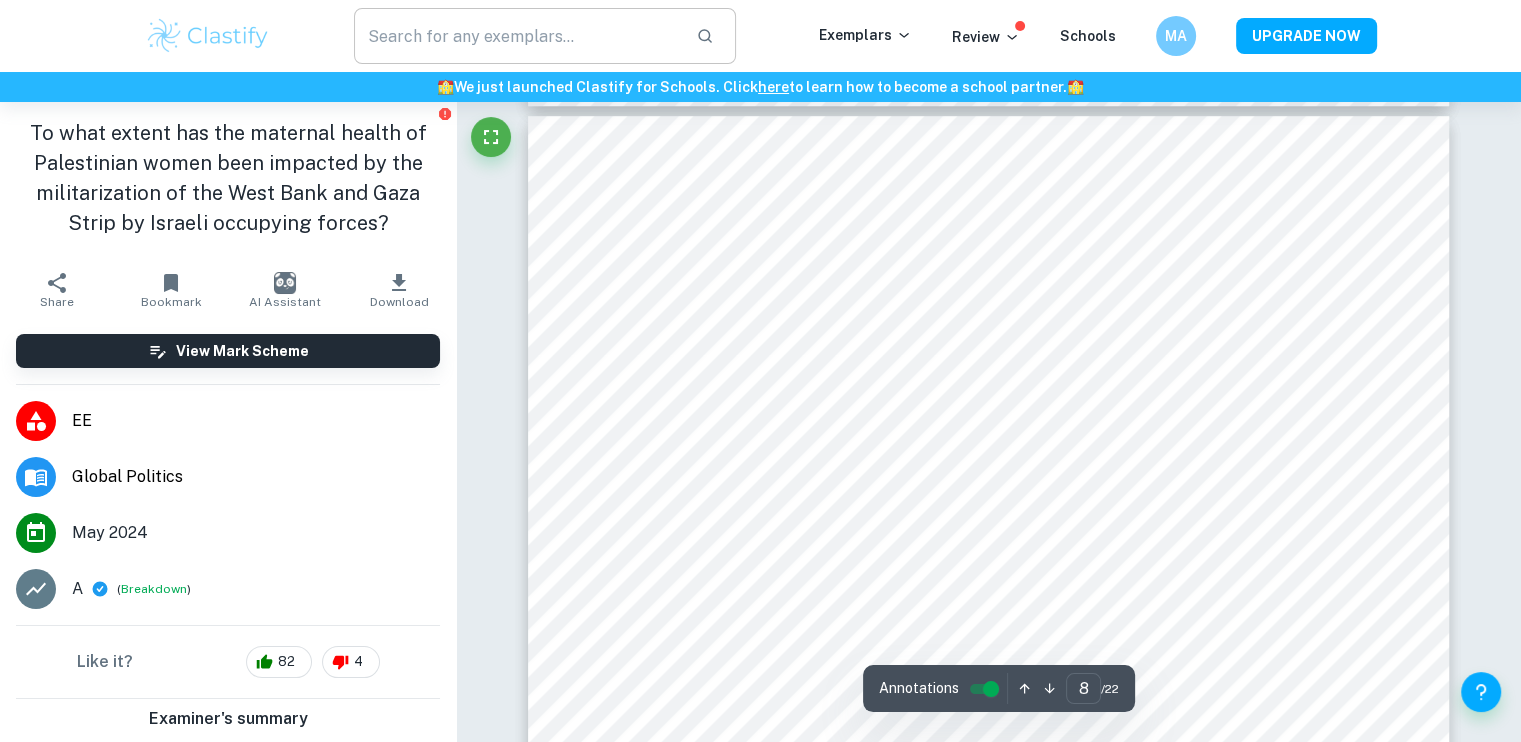 scroll, scrollTop: 8715, scrollLeft: 0, axis: vertical 